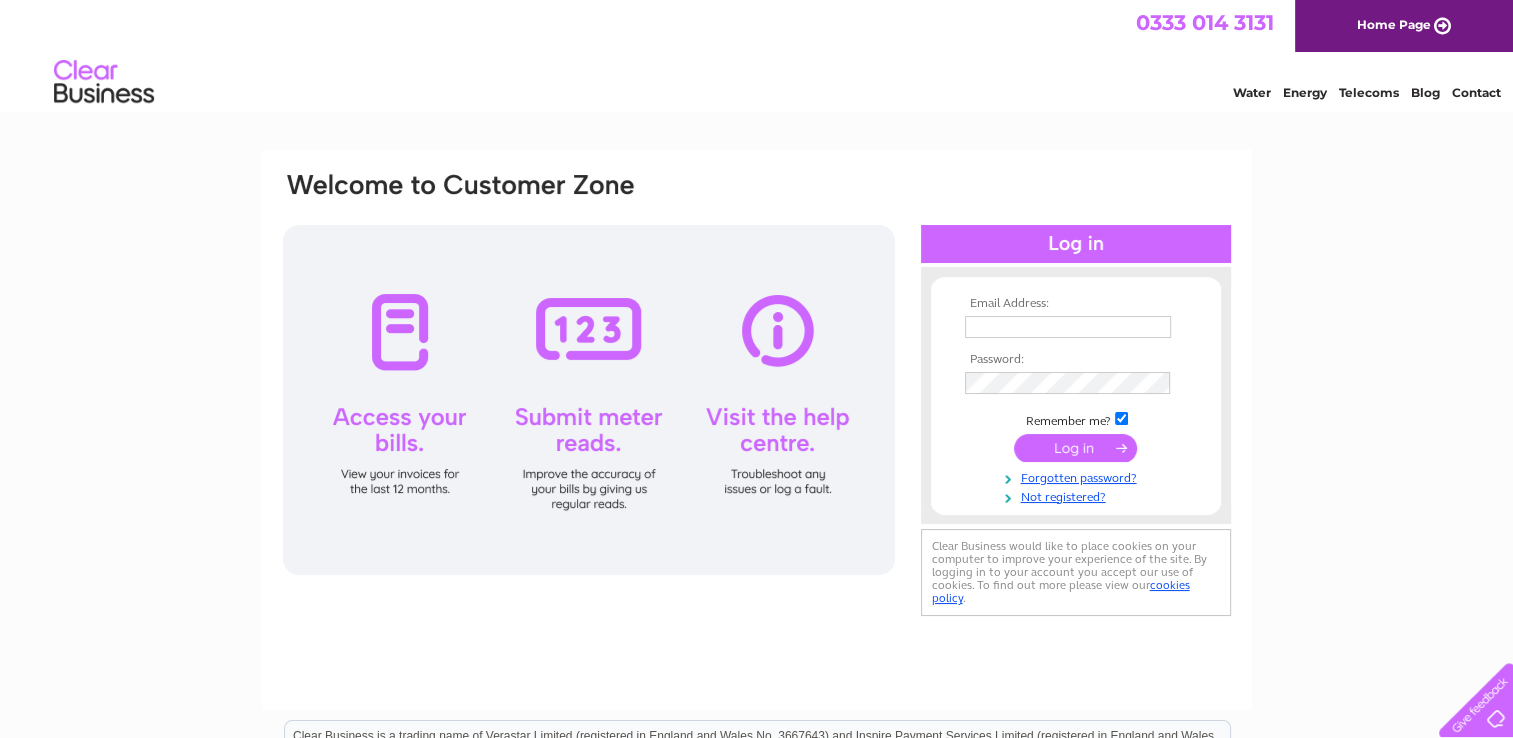 scroll, scrollTop: 0, scrollLeft: 0, axis: both 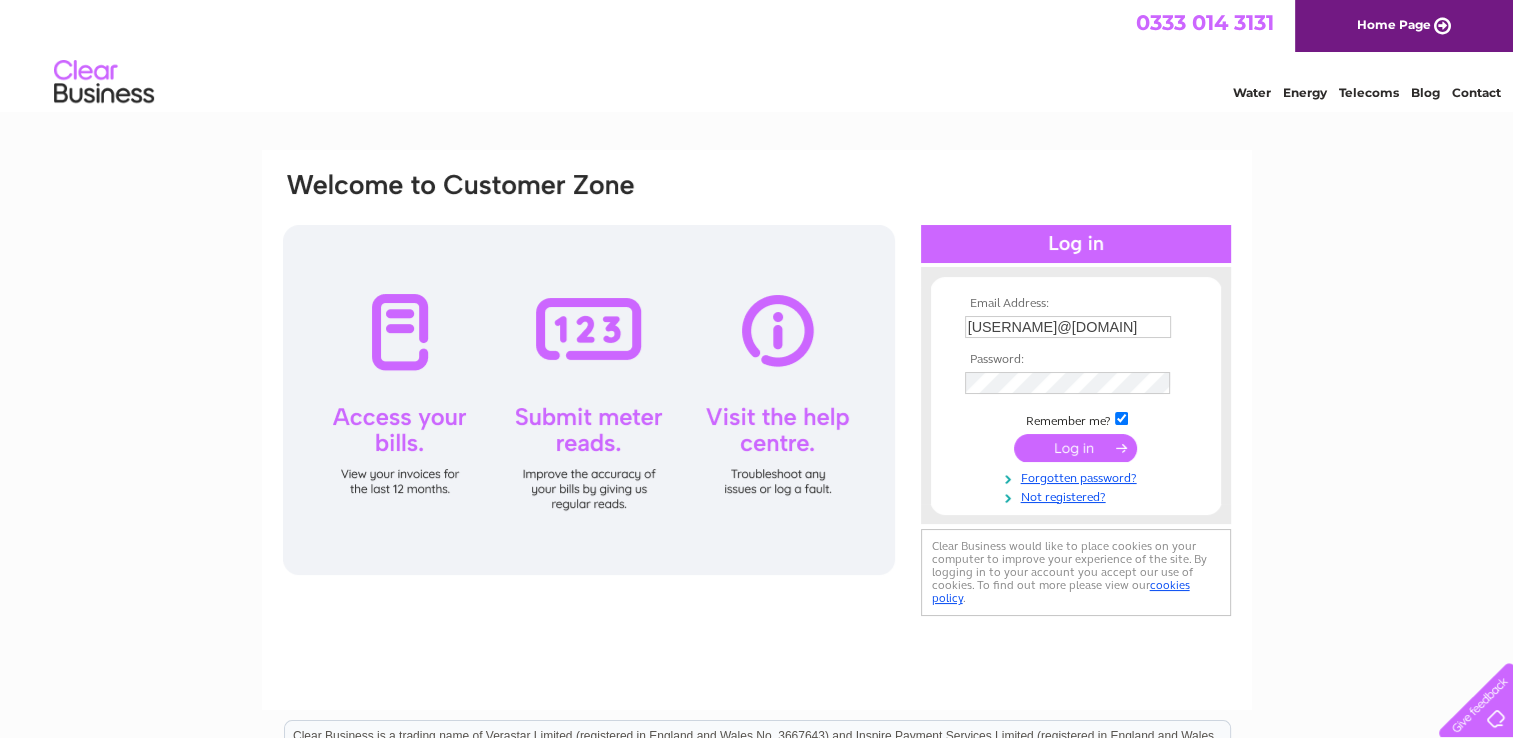 click at bounding box center (1075, 448) 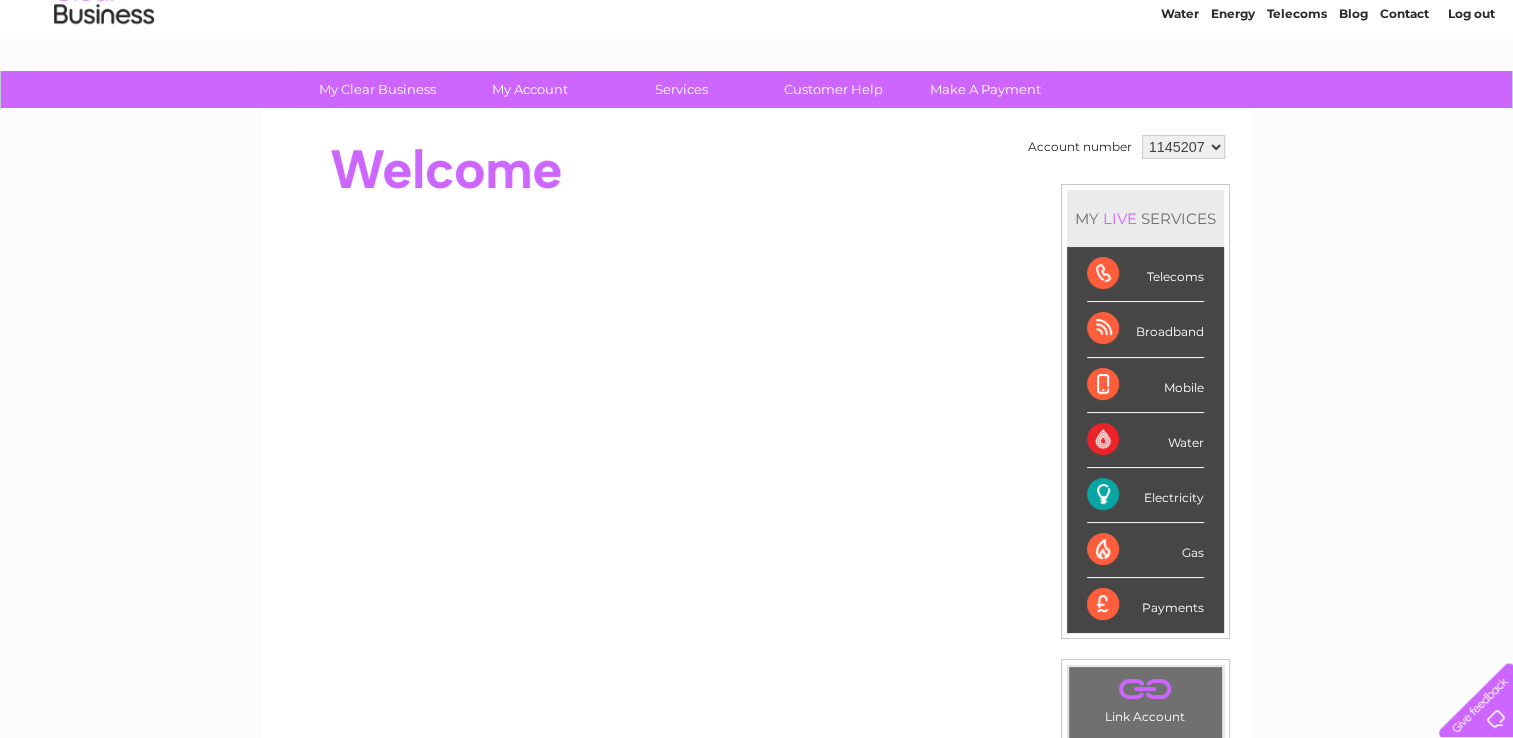 scroll, scrollTop: 0, scrollLeft: 0, axis: both 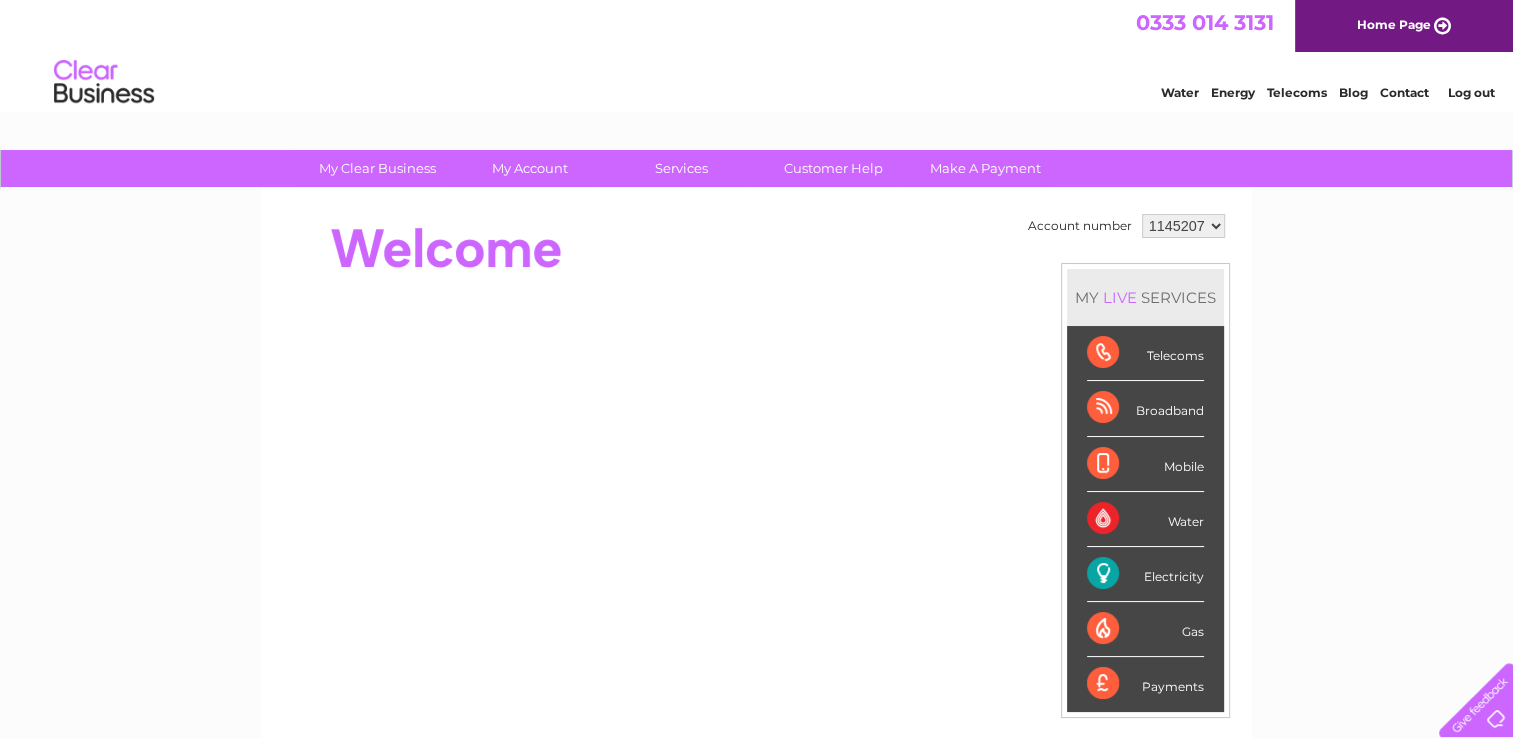 drag, startPoint x: 1103, startPoint y: 100, endPoint x: 1116, endPoint y: 115, distance: 19.849434 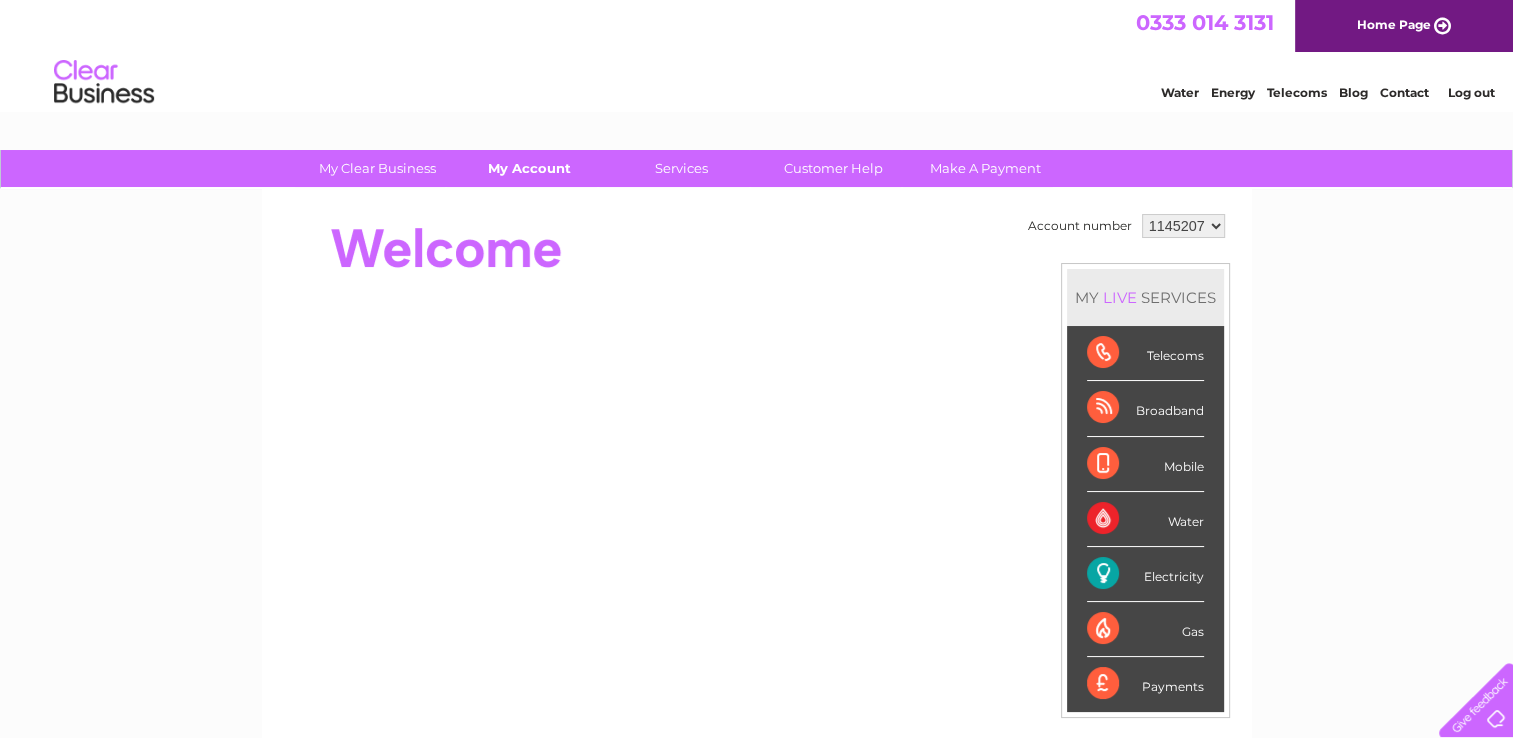 drag, startPoint x: 1116, startPoint y: 115, endPoint x: 526, endPoint y: 170, distance: 592.55804 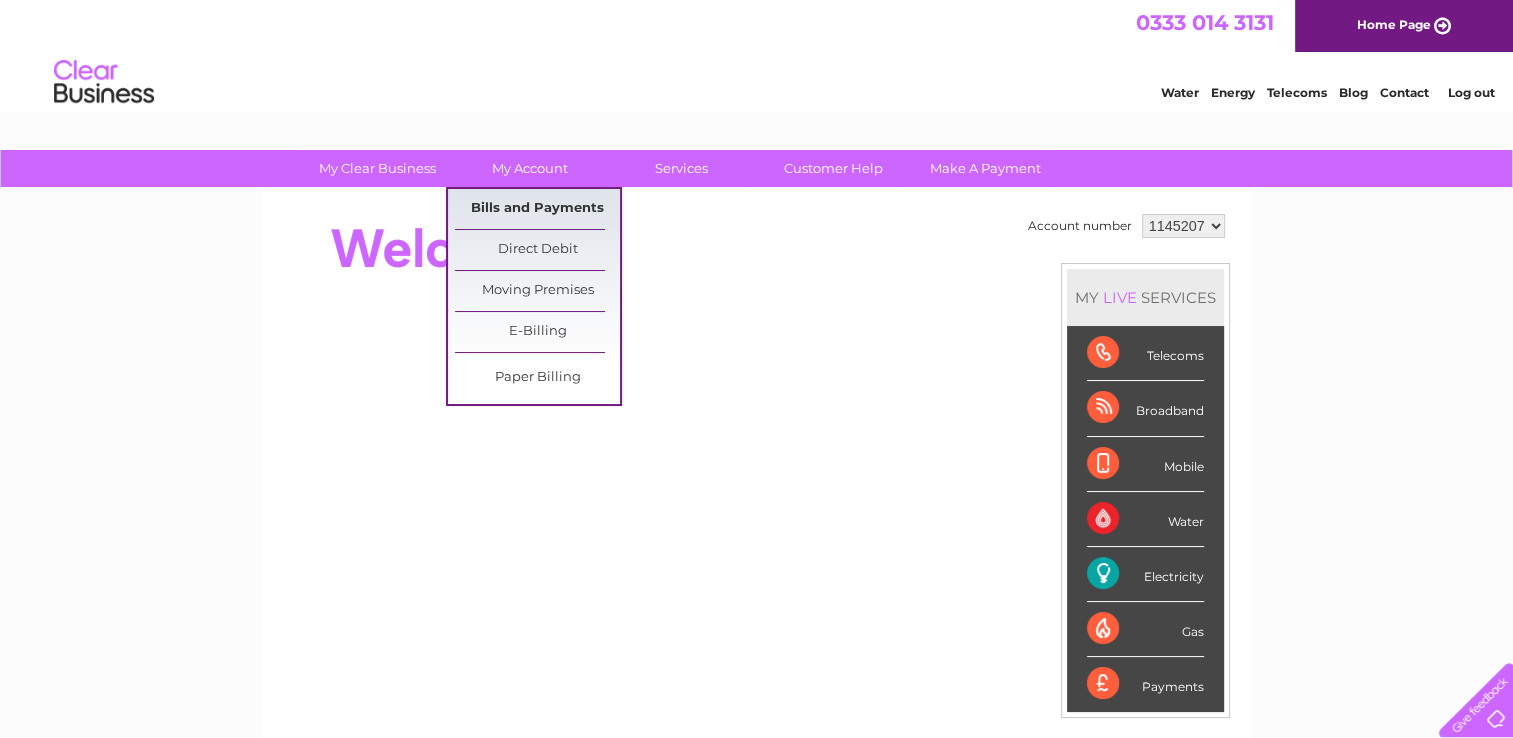 click on "Bills and Payments" at bounding box center [537, 209] 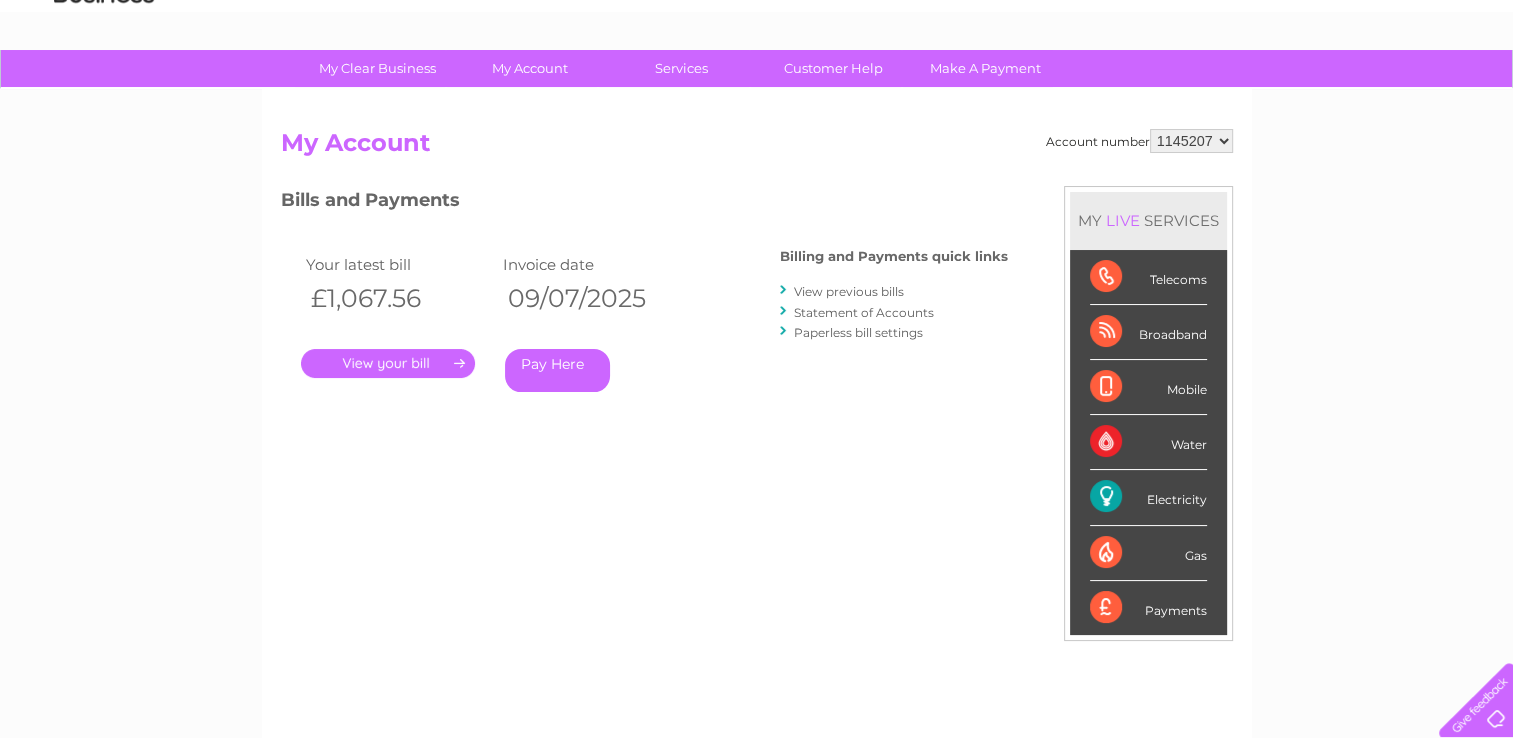scroll, scrollTop: 200, scrollLeft: 0, axis: vertical 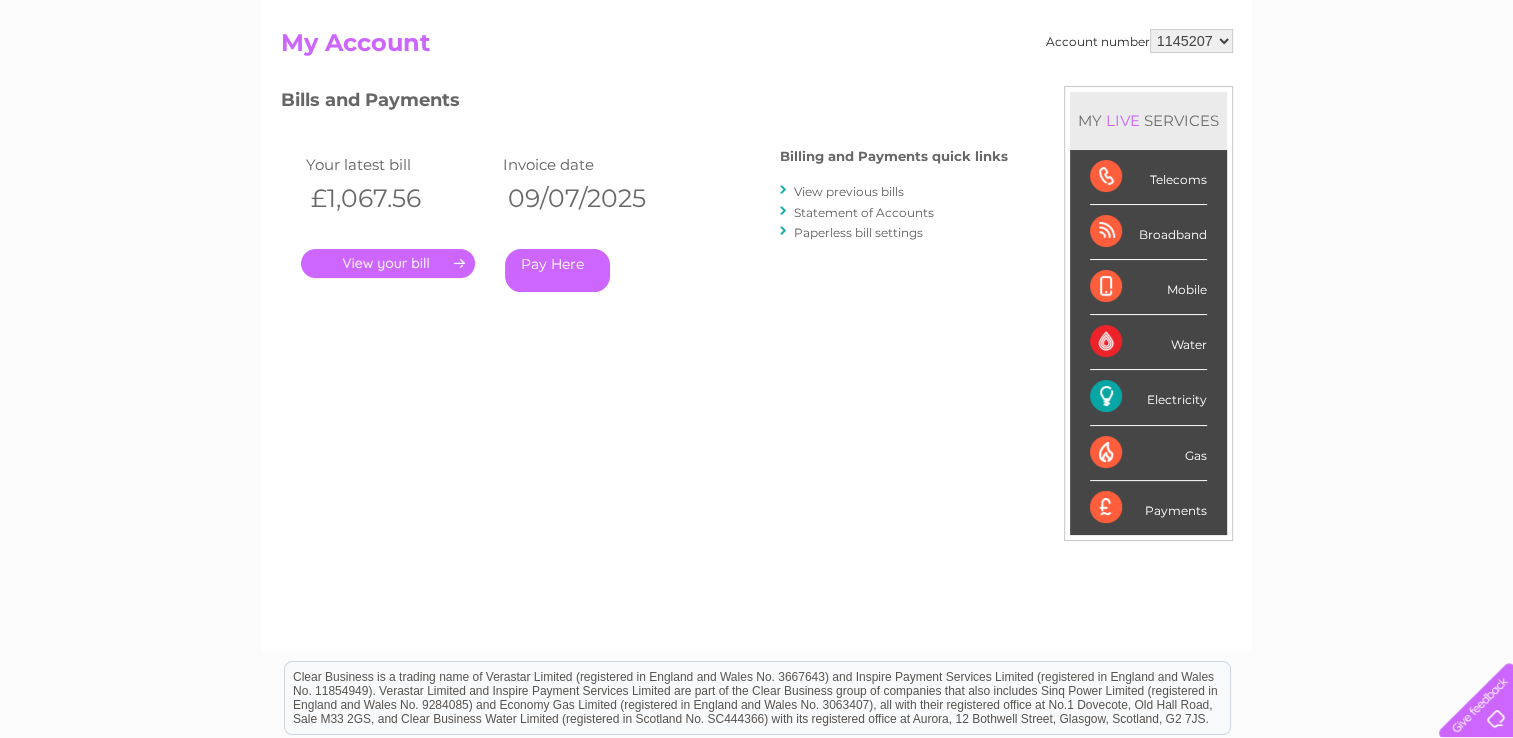 click on "View previous bills" at bounding box center [849, 191] 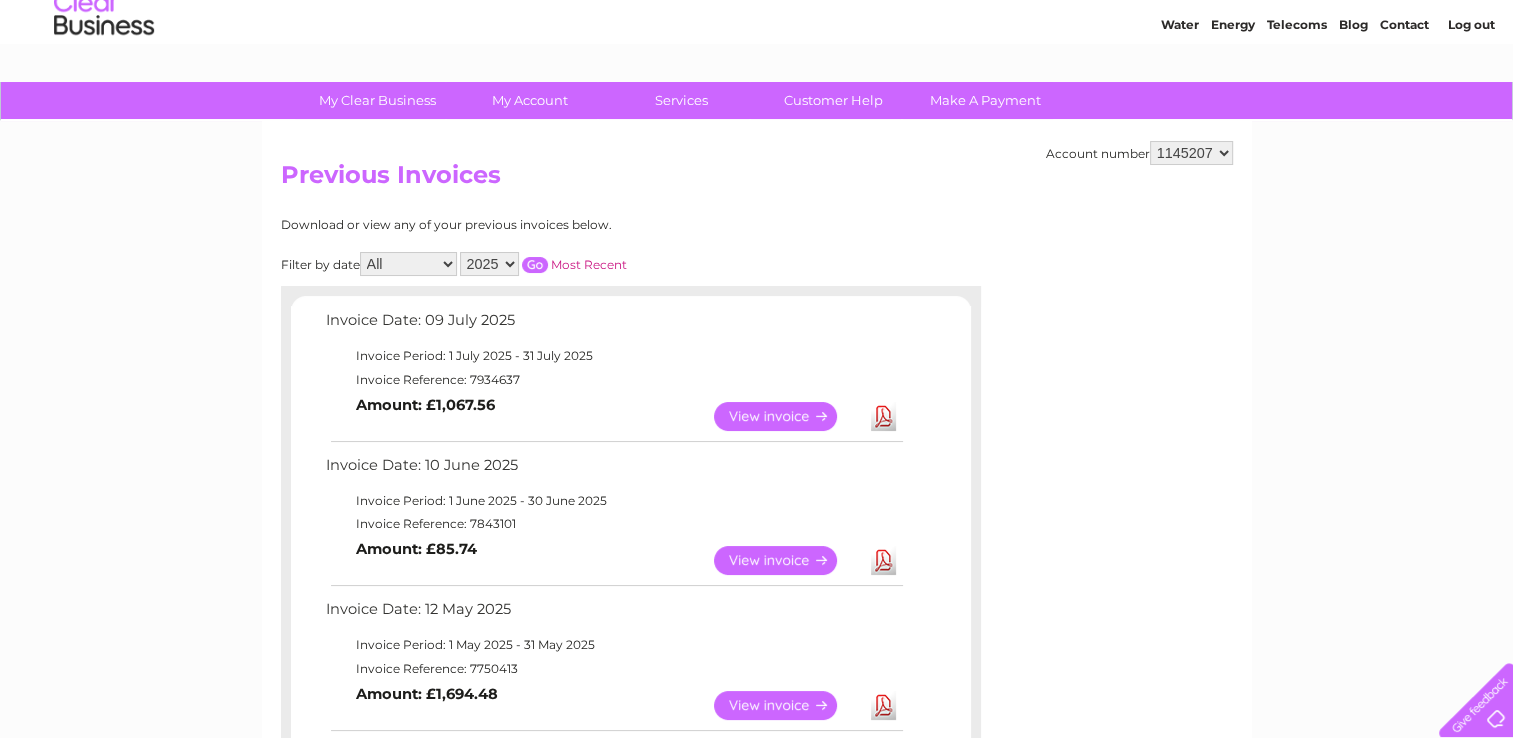 scroll, scrollTop: 100, scrollLeft: 0, axis: vertical 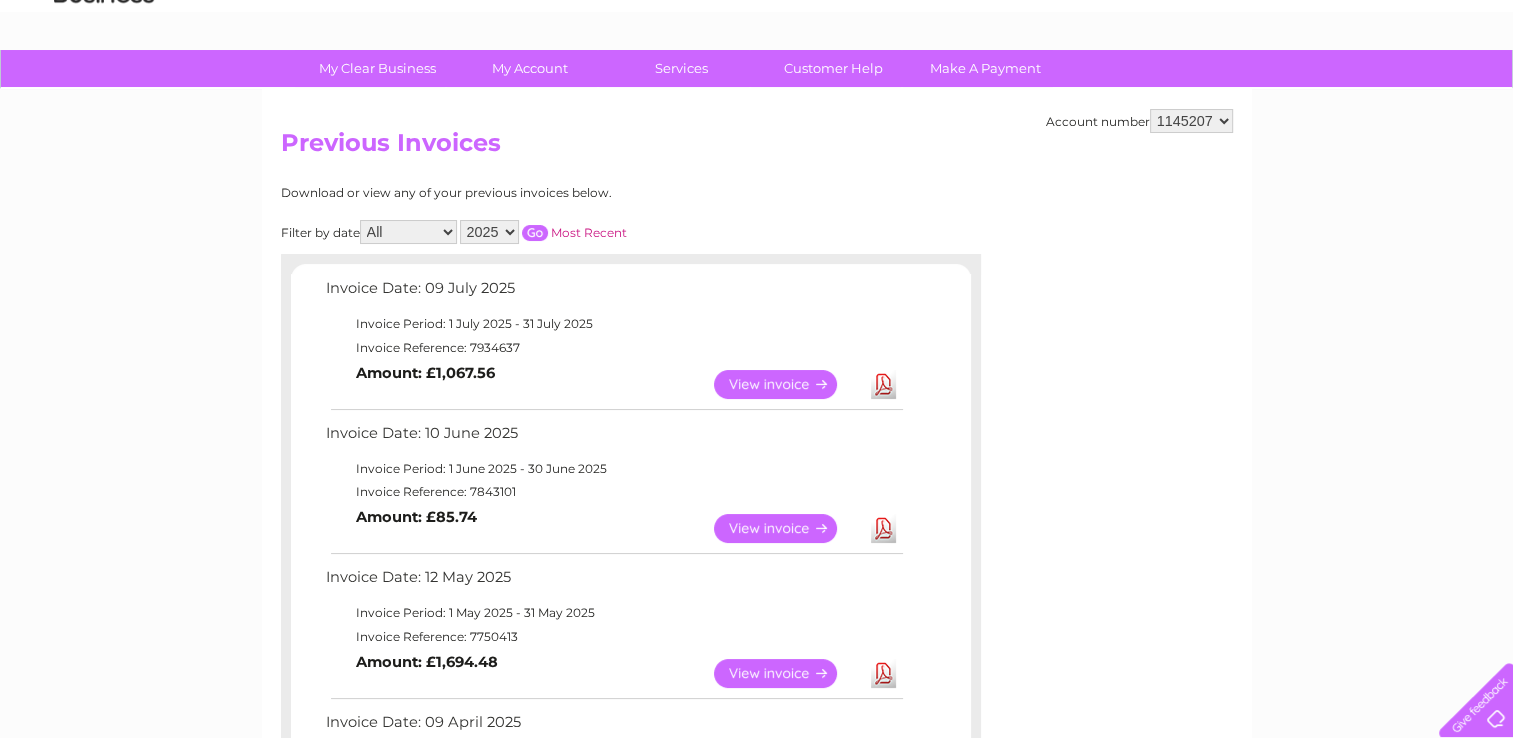 click on "View" at bounding box center (787, 528) 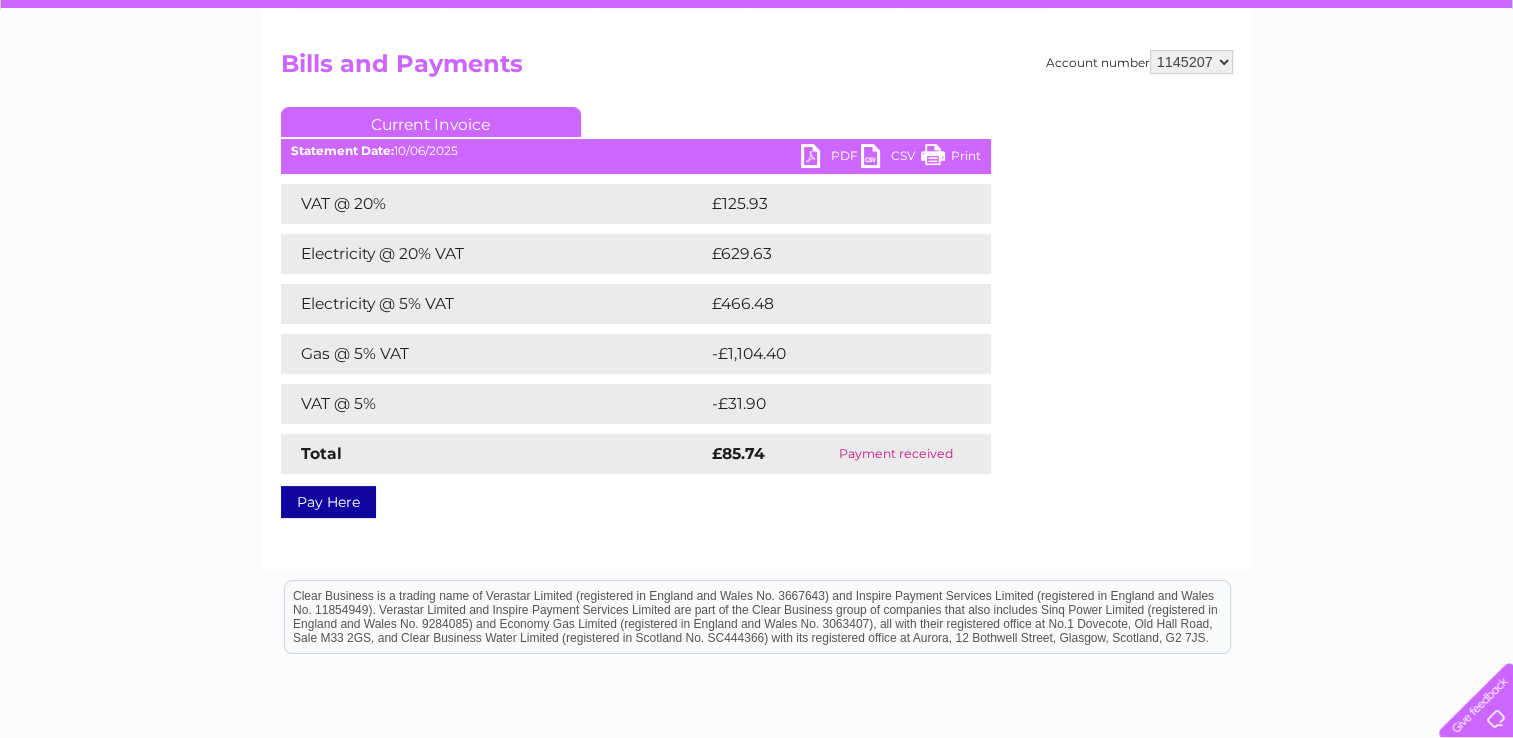 scroll, scrollTop: 67, scrollLeft: 0, axis: vertical 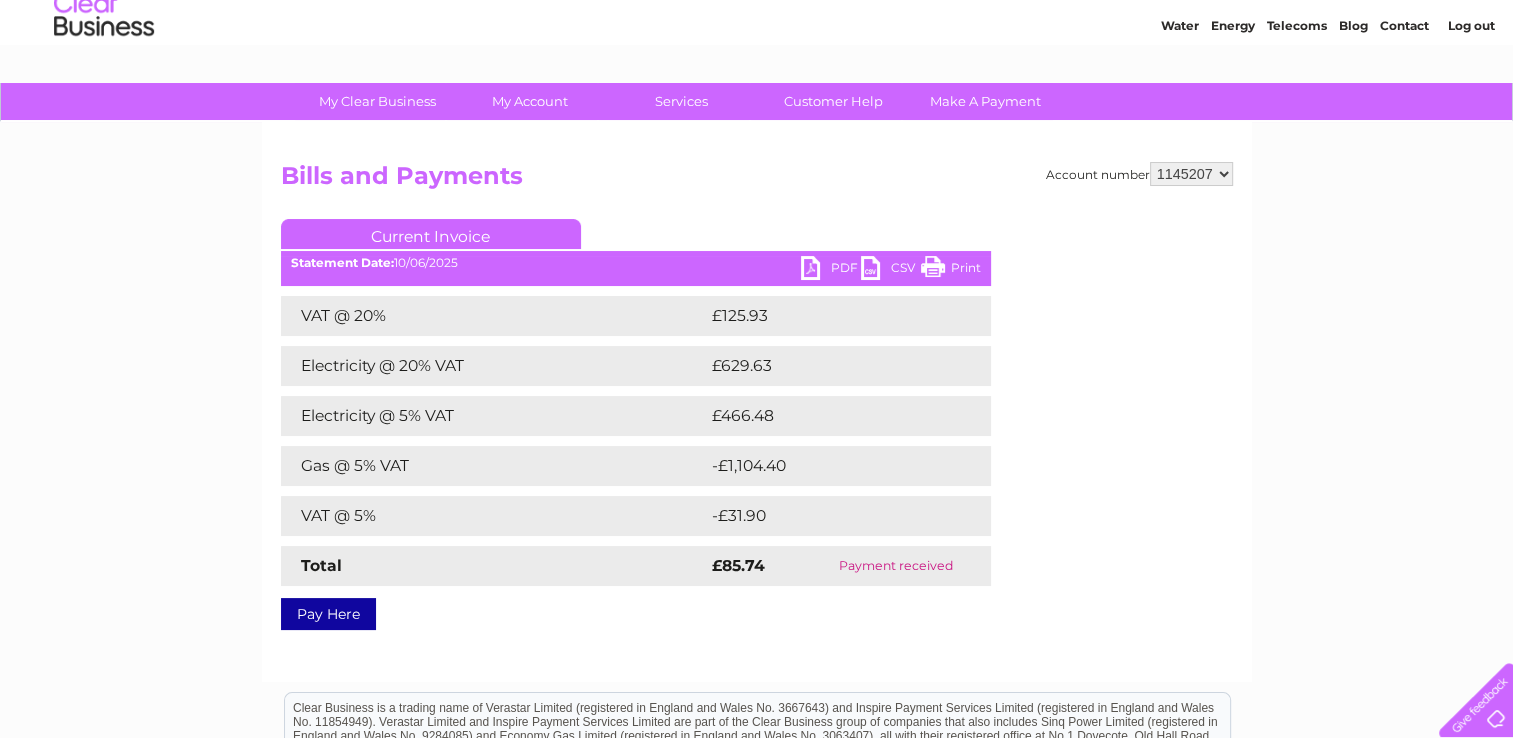 click on "PDF" at bounding box center (831, 270) 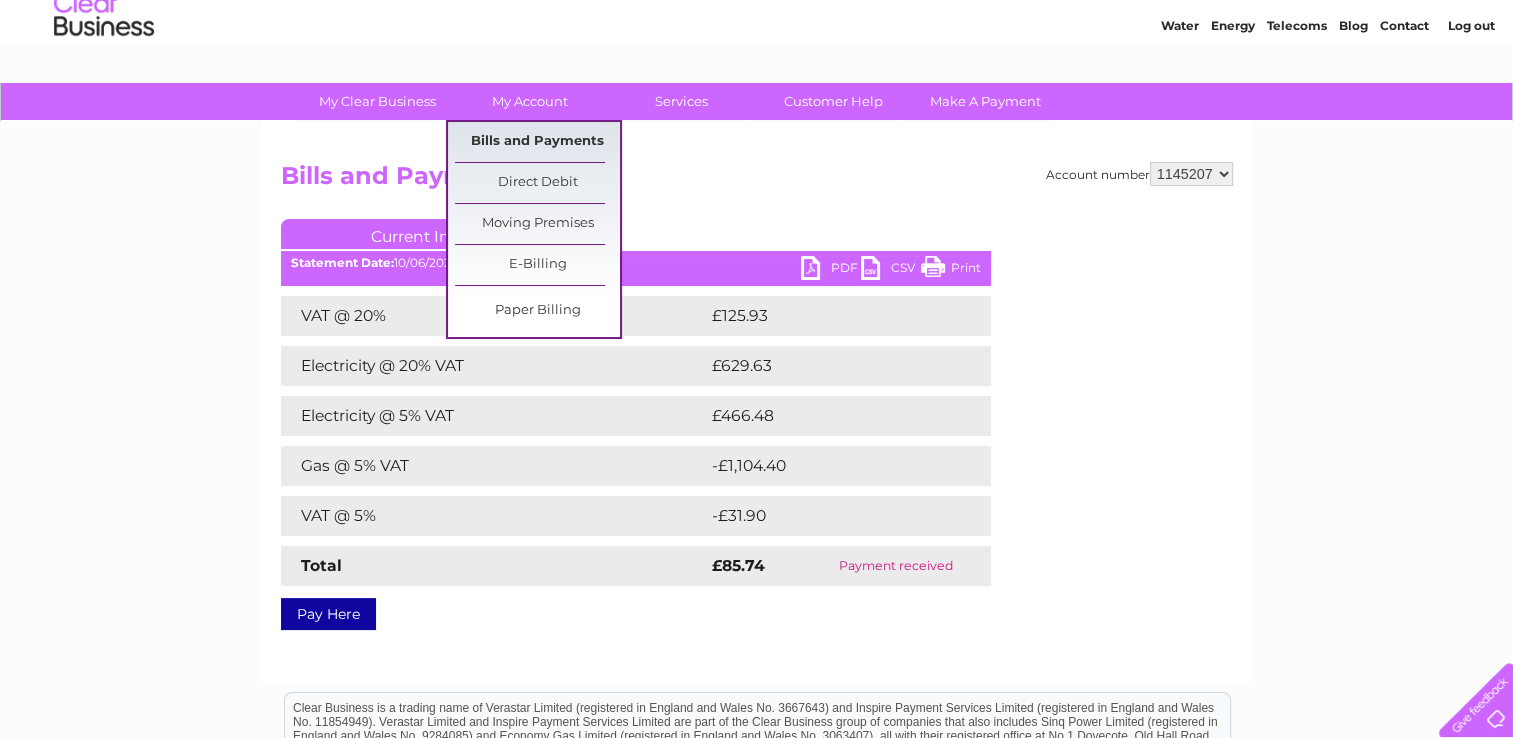 click on "Bills and Payments" at bounding box center [537, 142] 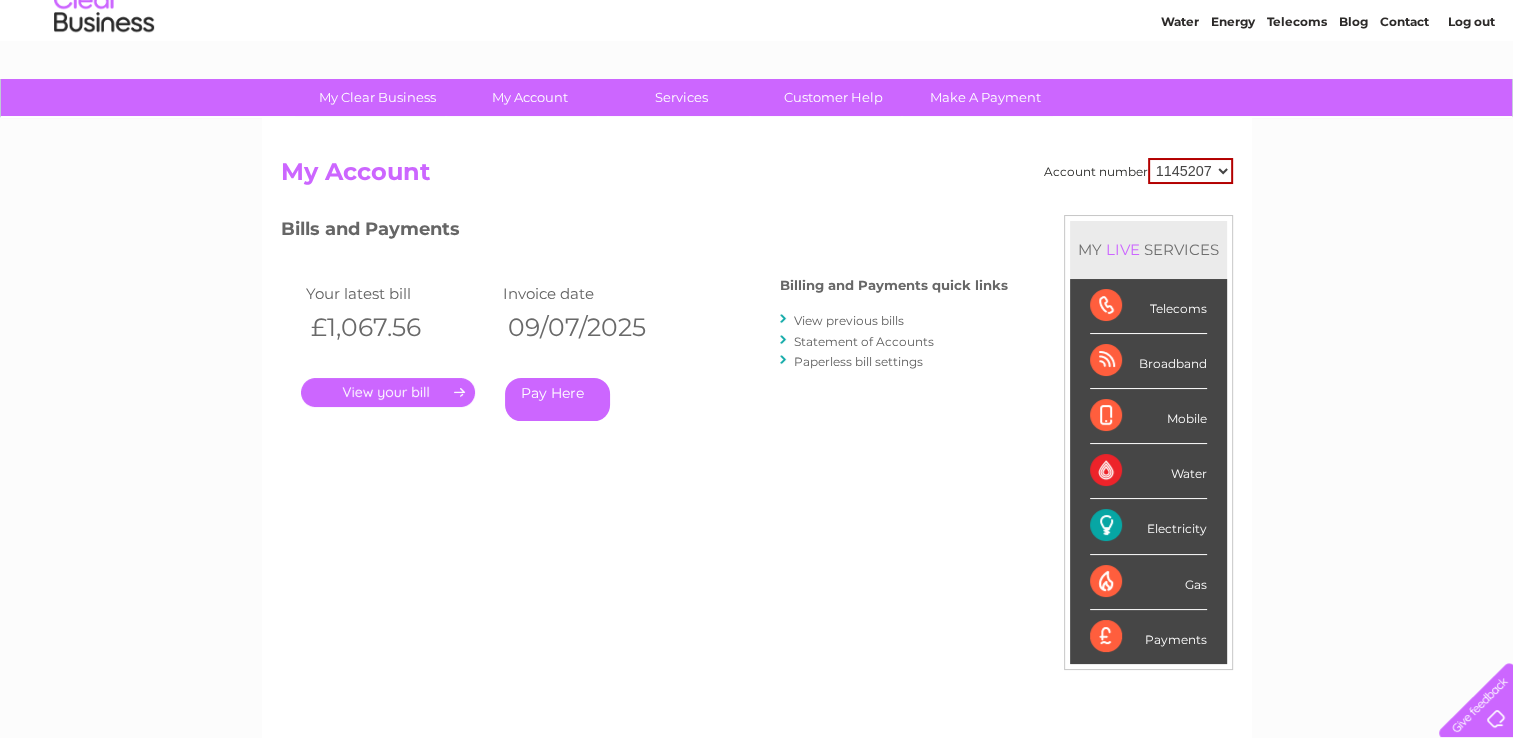 scroll, scrollTop: 67, scrollLeft: 0, axis: vertical 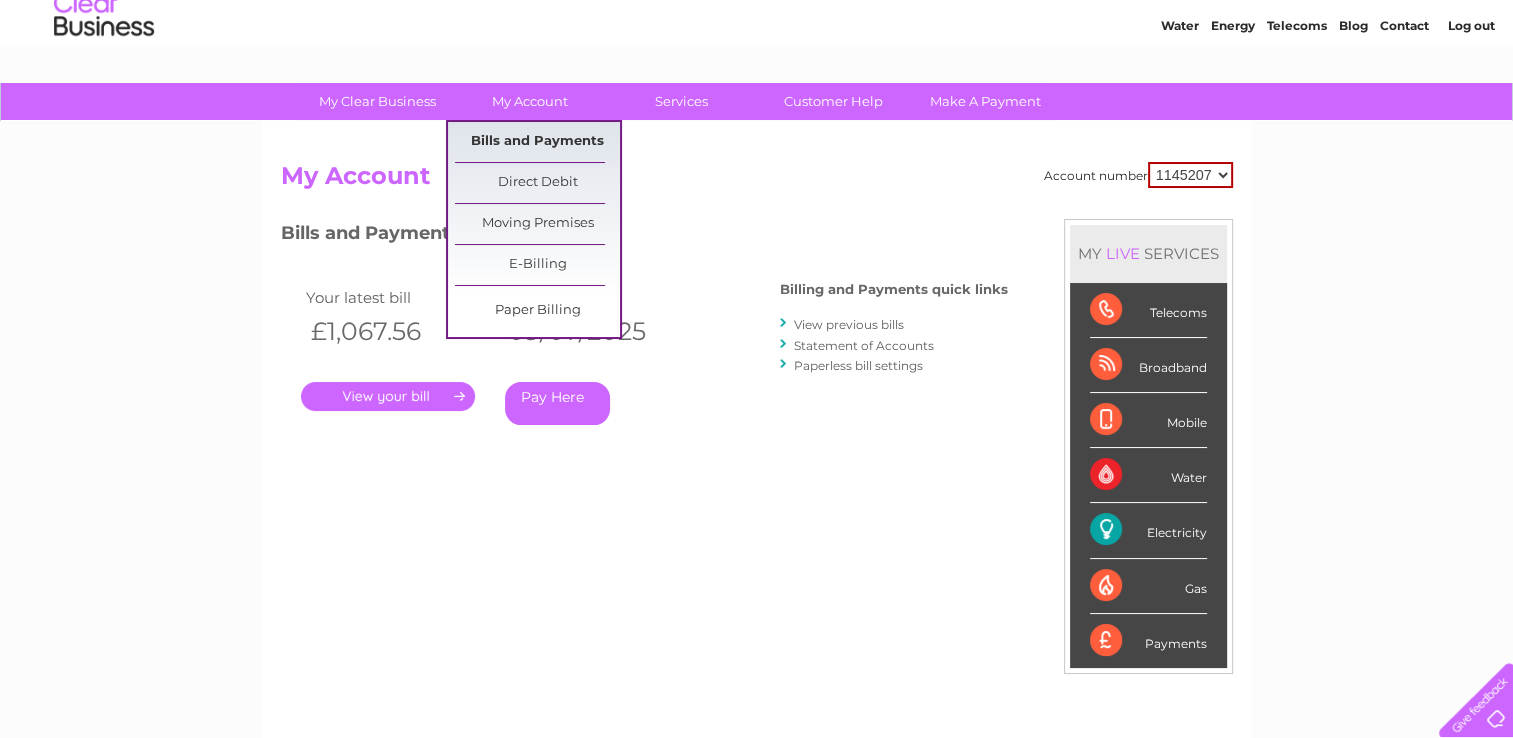 click on "Bills and Payments" at bounding box center (537, 142) 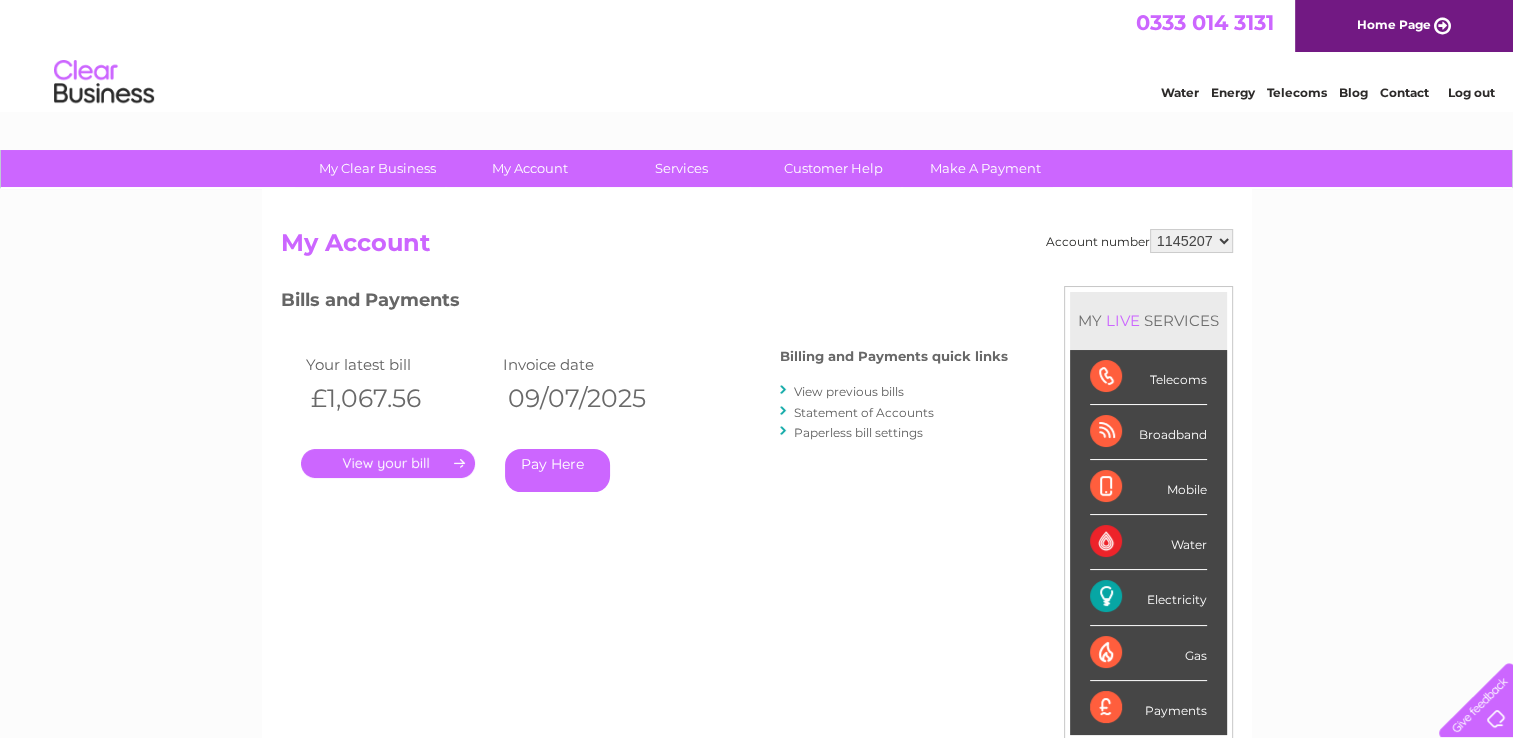 scroll, scrollTop: 0, scrollLeft: 0, axis: both 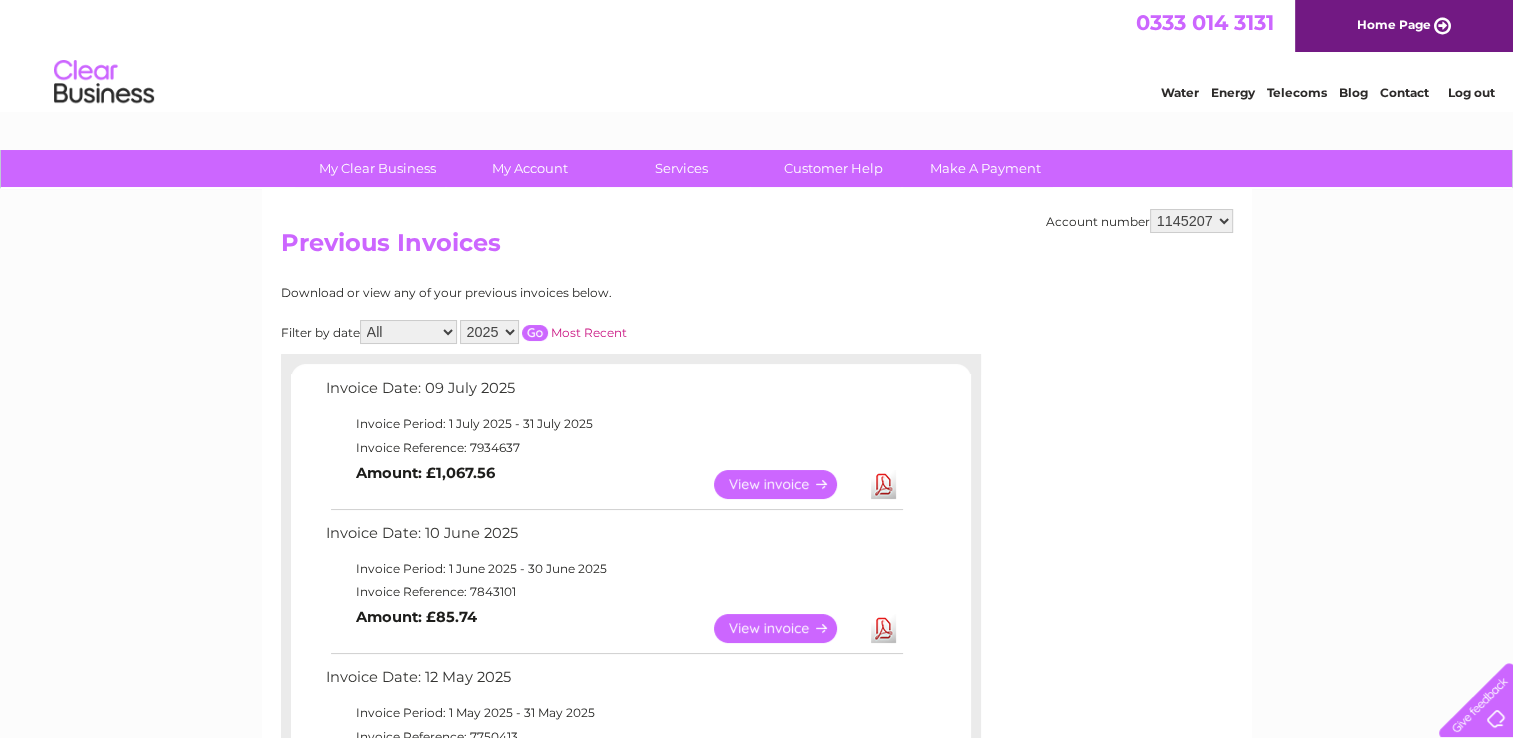 click on "View" at bounding box center [787, 484] 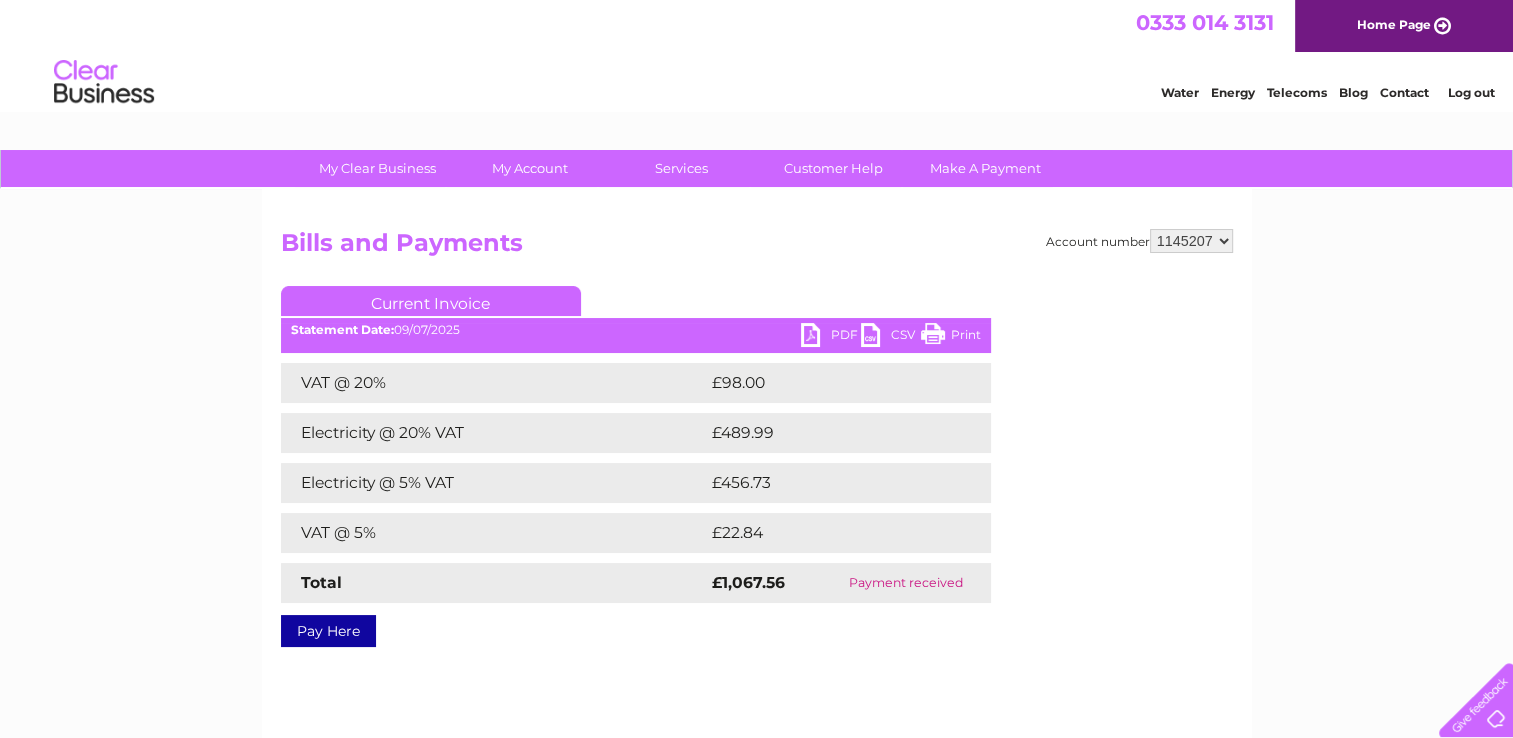 scroll, scrollTop: 0, scrollLeft: 0, axis: both 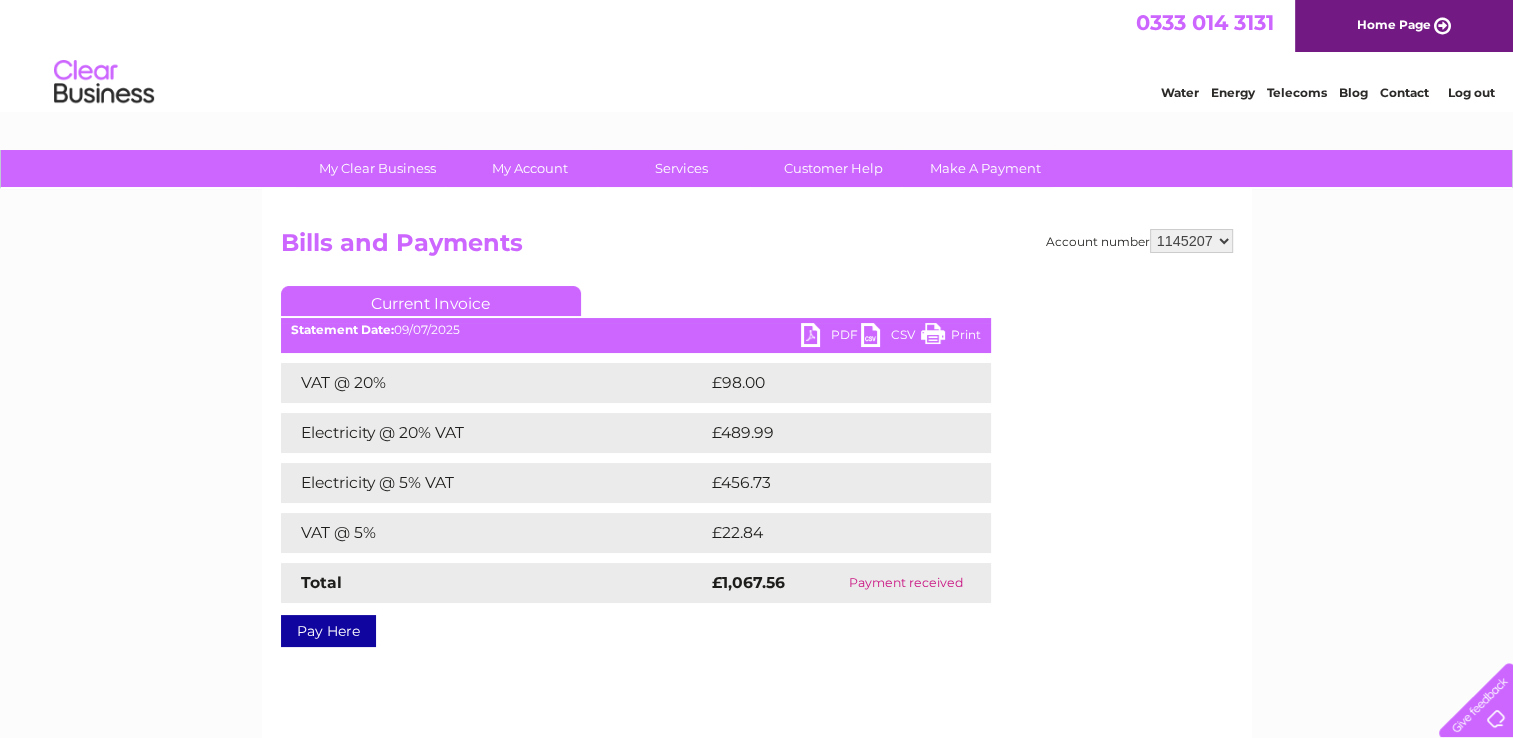 click on "PDF" at bounding box center (831, 337) 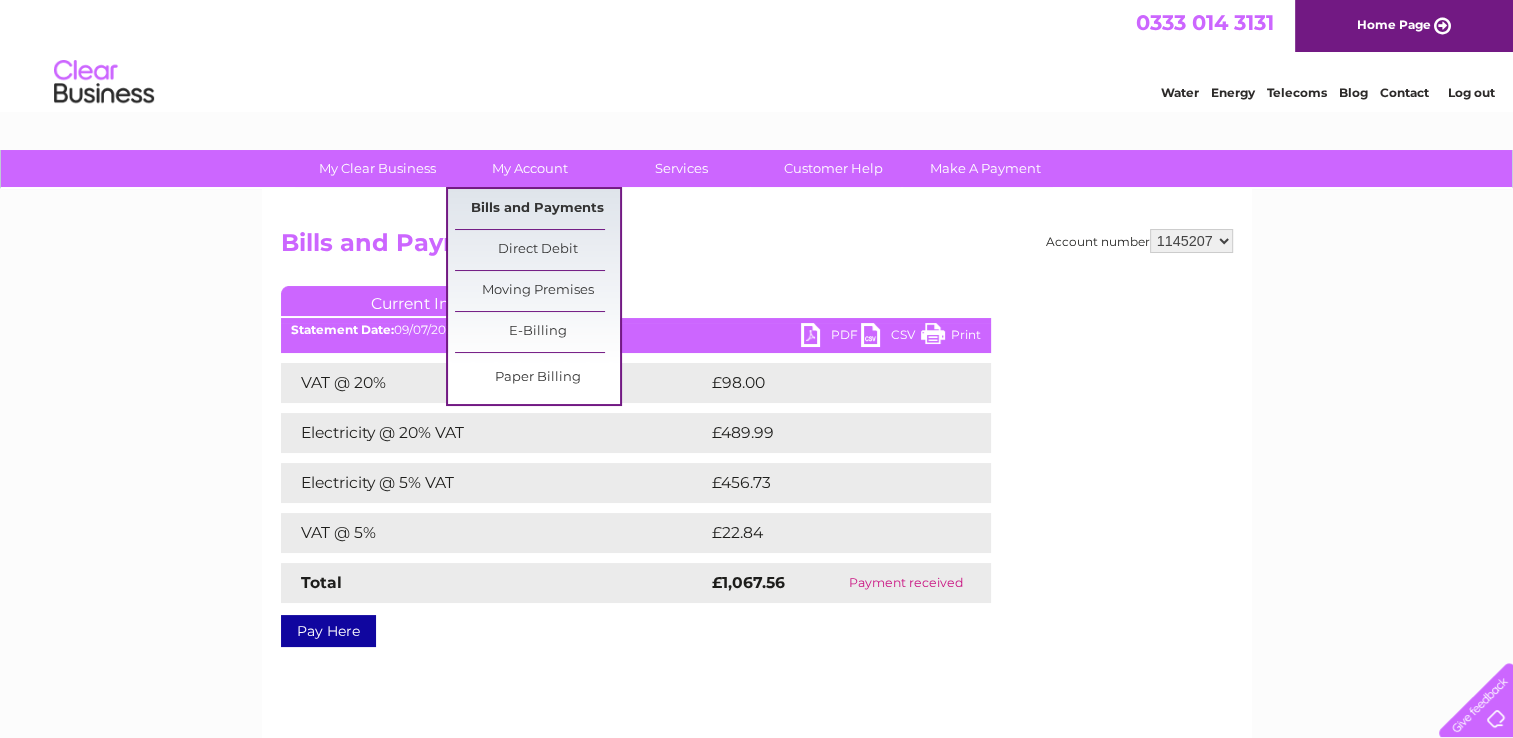 click on "Bills and Payments" at bounding box center (537, 209) 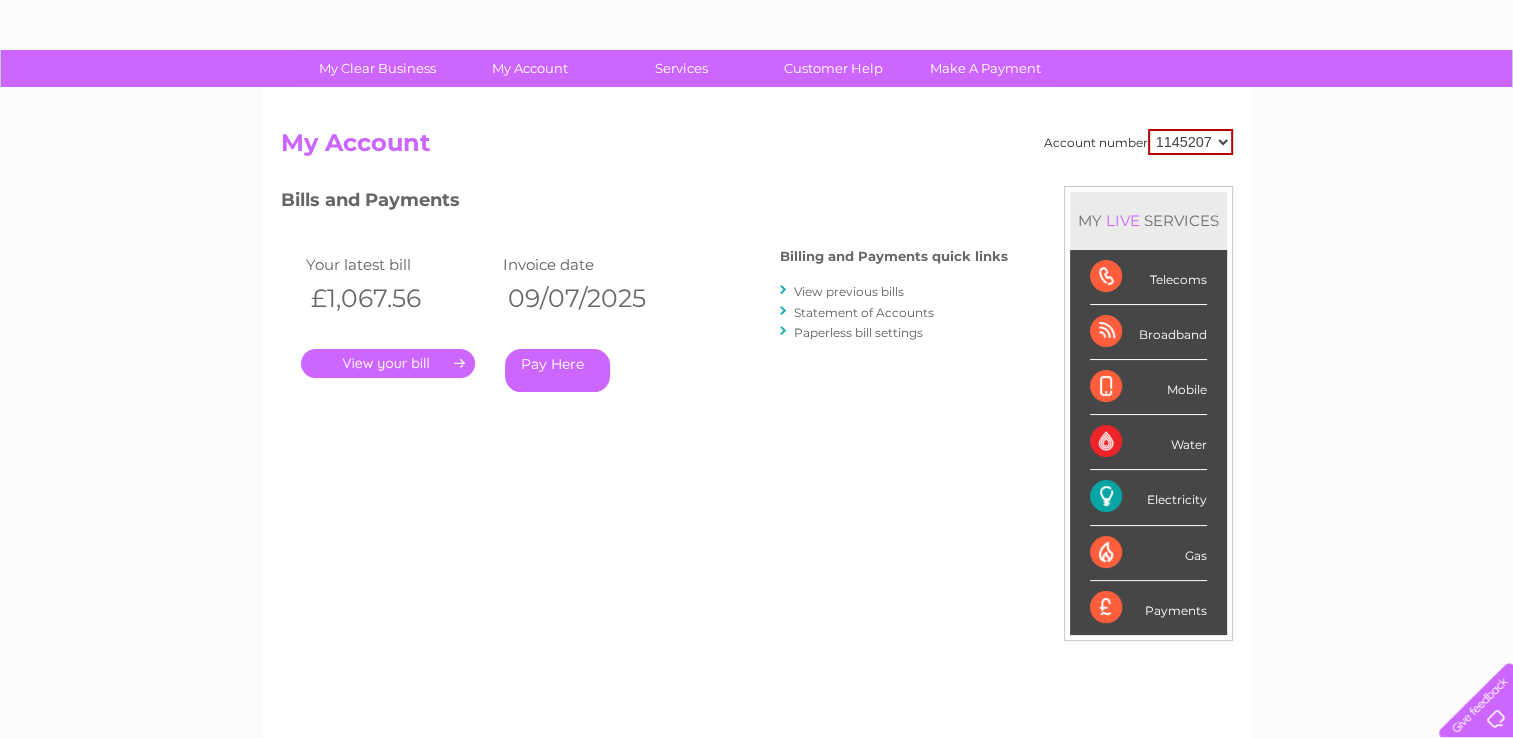 scroll, scrollTop: 0, scrollLeft: 0, axis: both 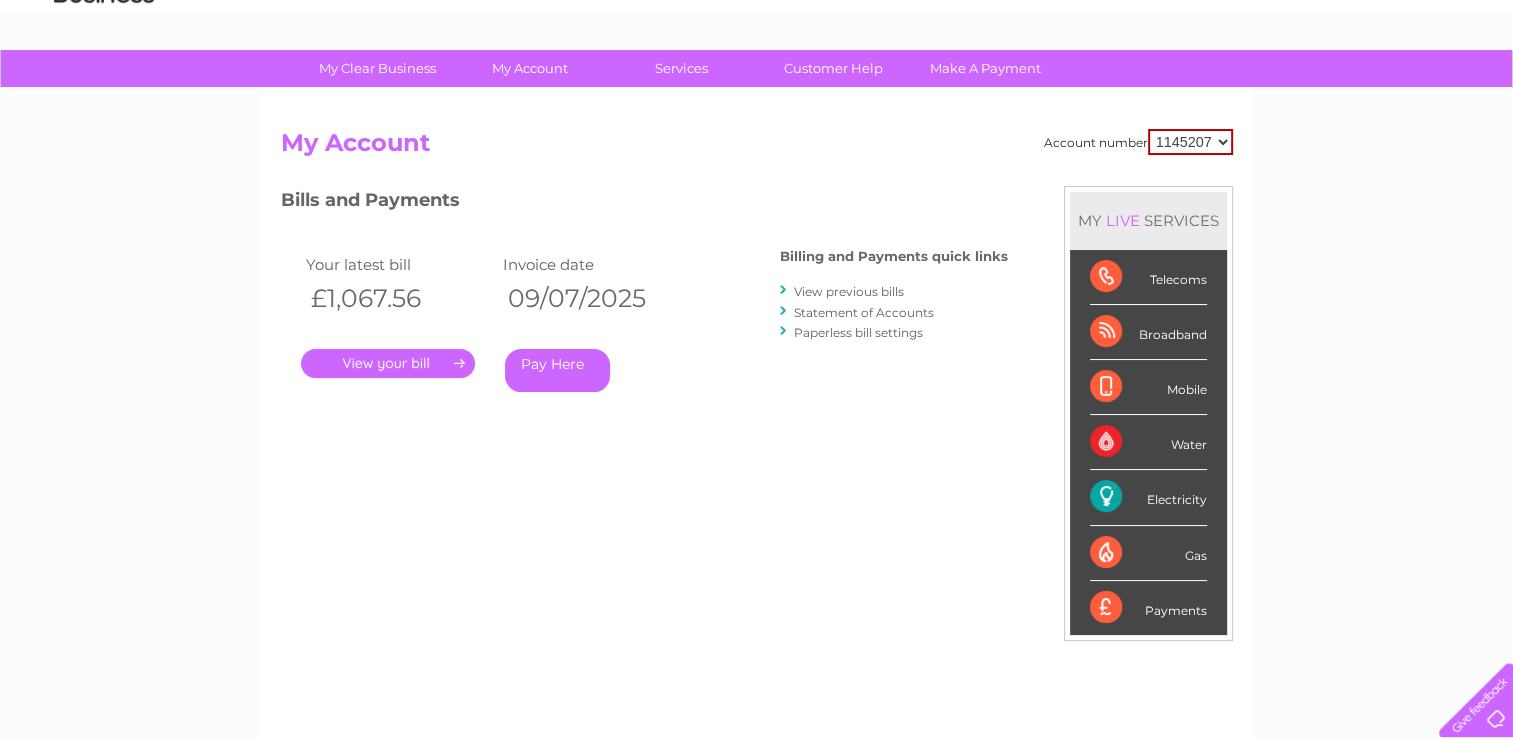 click on "View previous bills" at bounding box center (849, 291) 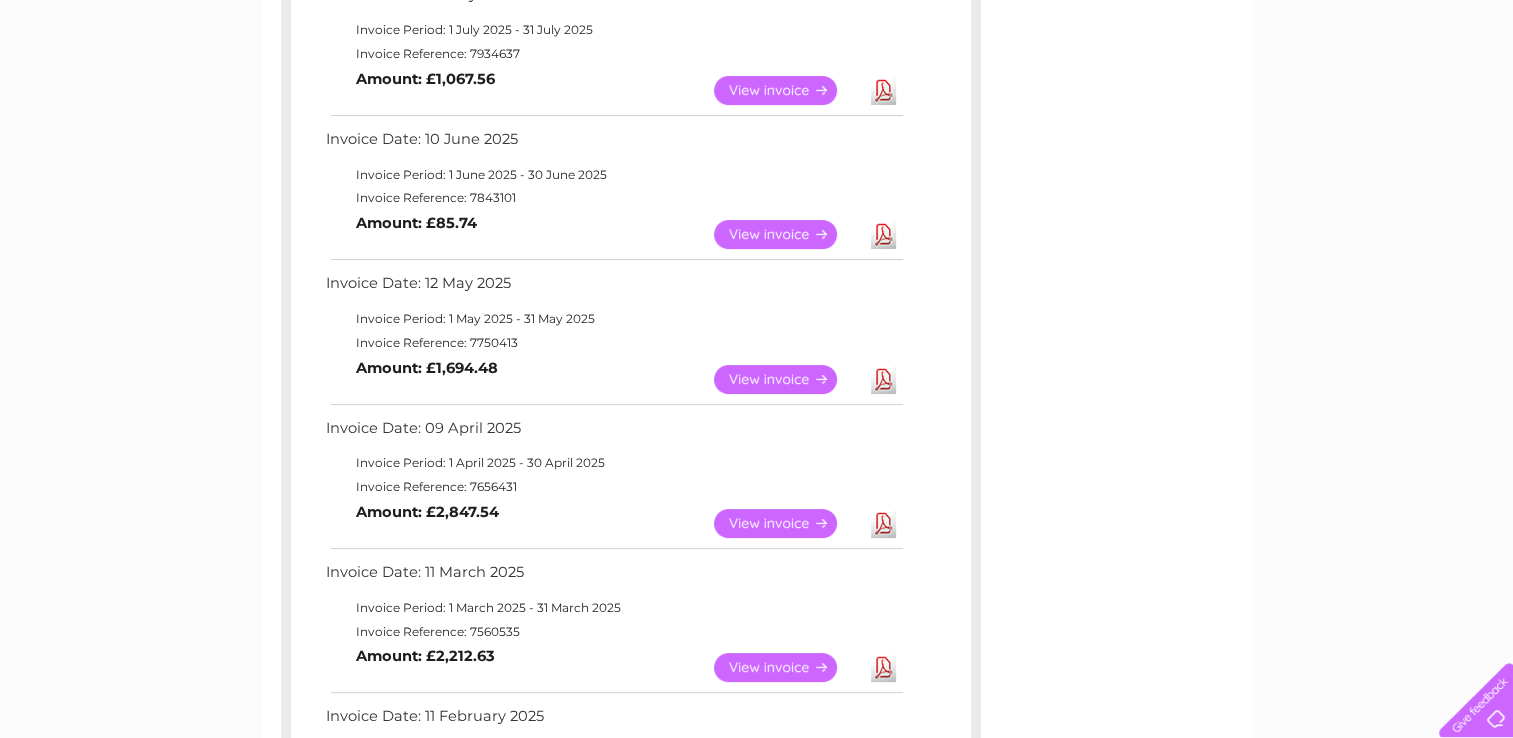 scroll, scrollTop: 400, scrollLeft: 0, axis: vertical 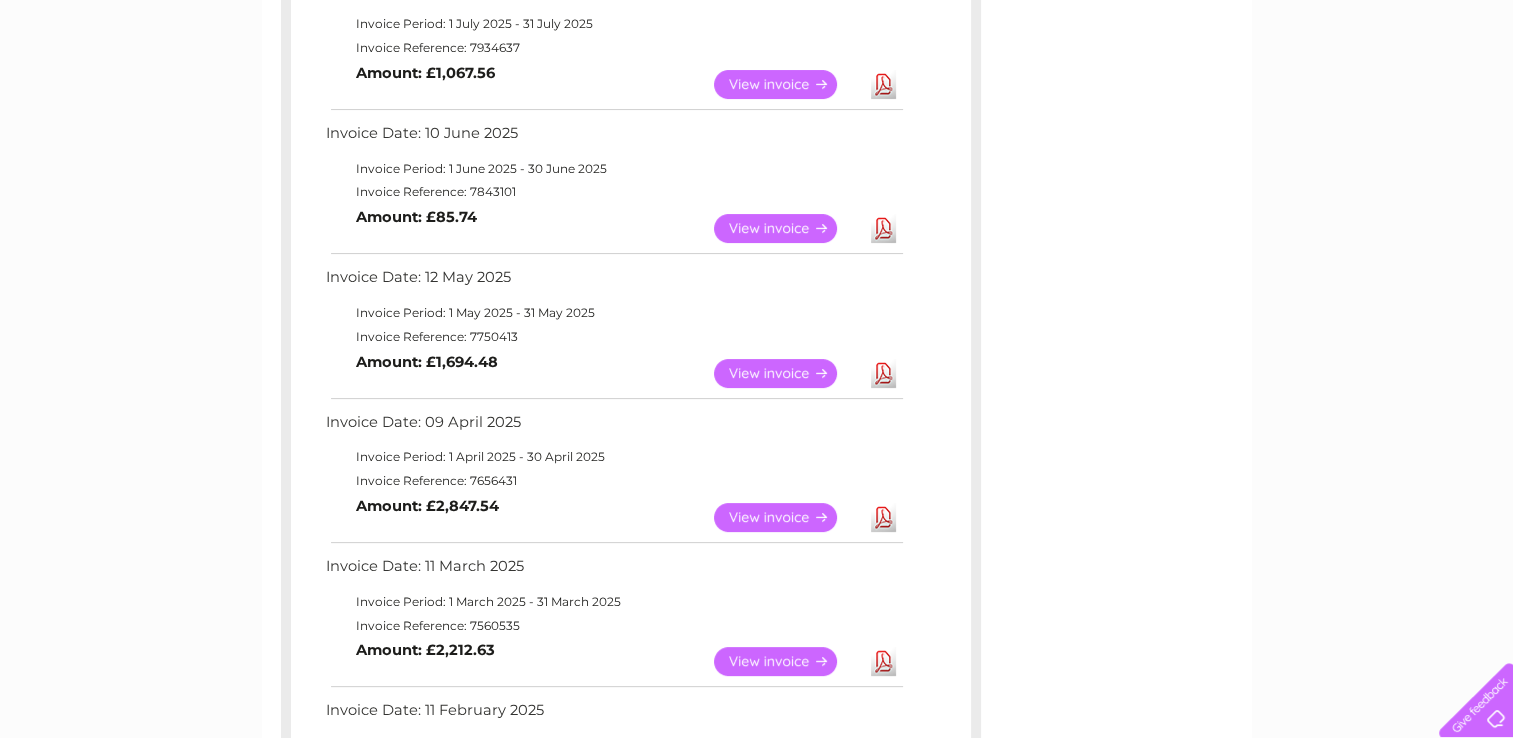 click on "View" at bounding box center (787, 373) 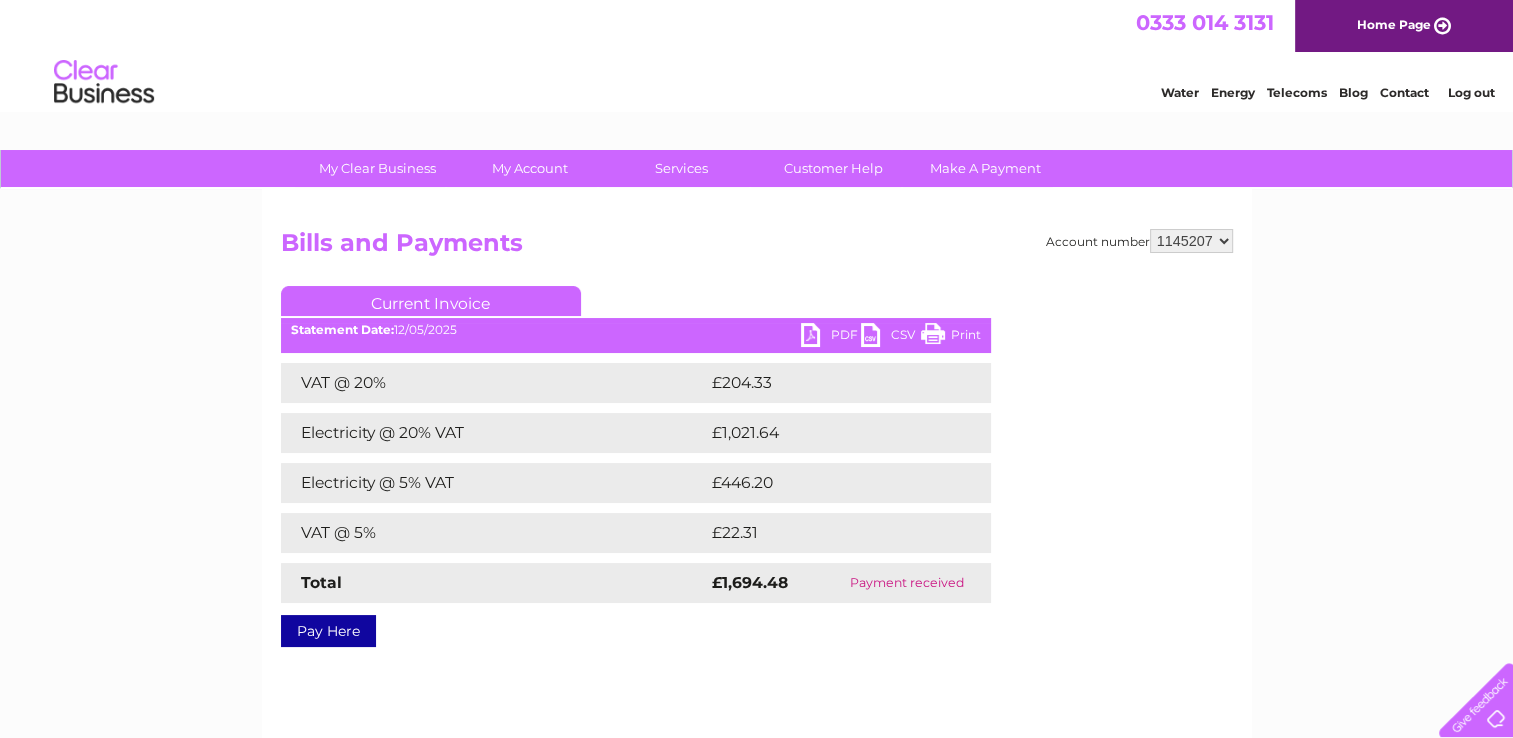 scroll, scrollTop: 0, scrollLeft: 0, axis: both 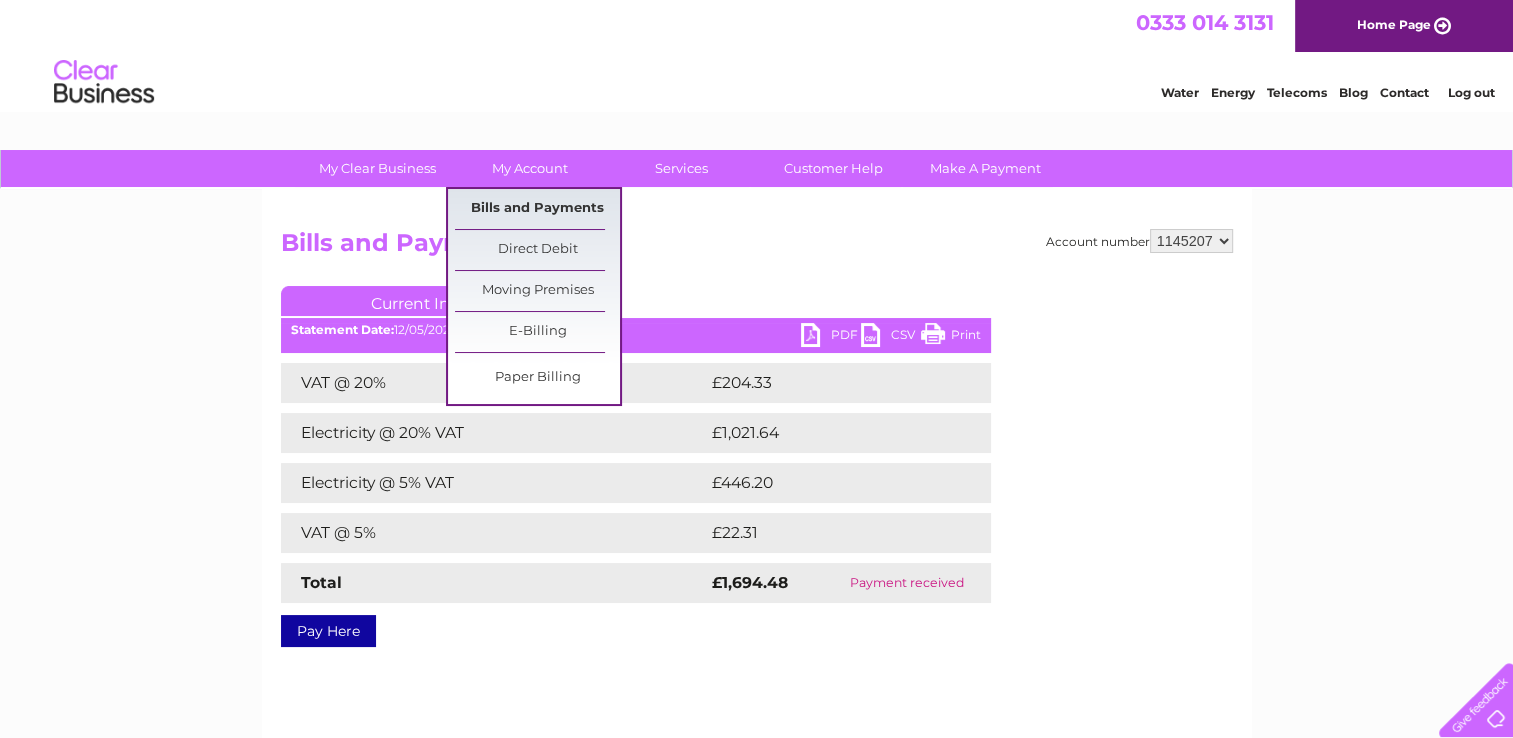 click on "Bills and Payments" at bounding box center (537, 209) 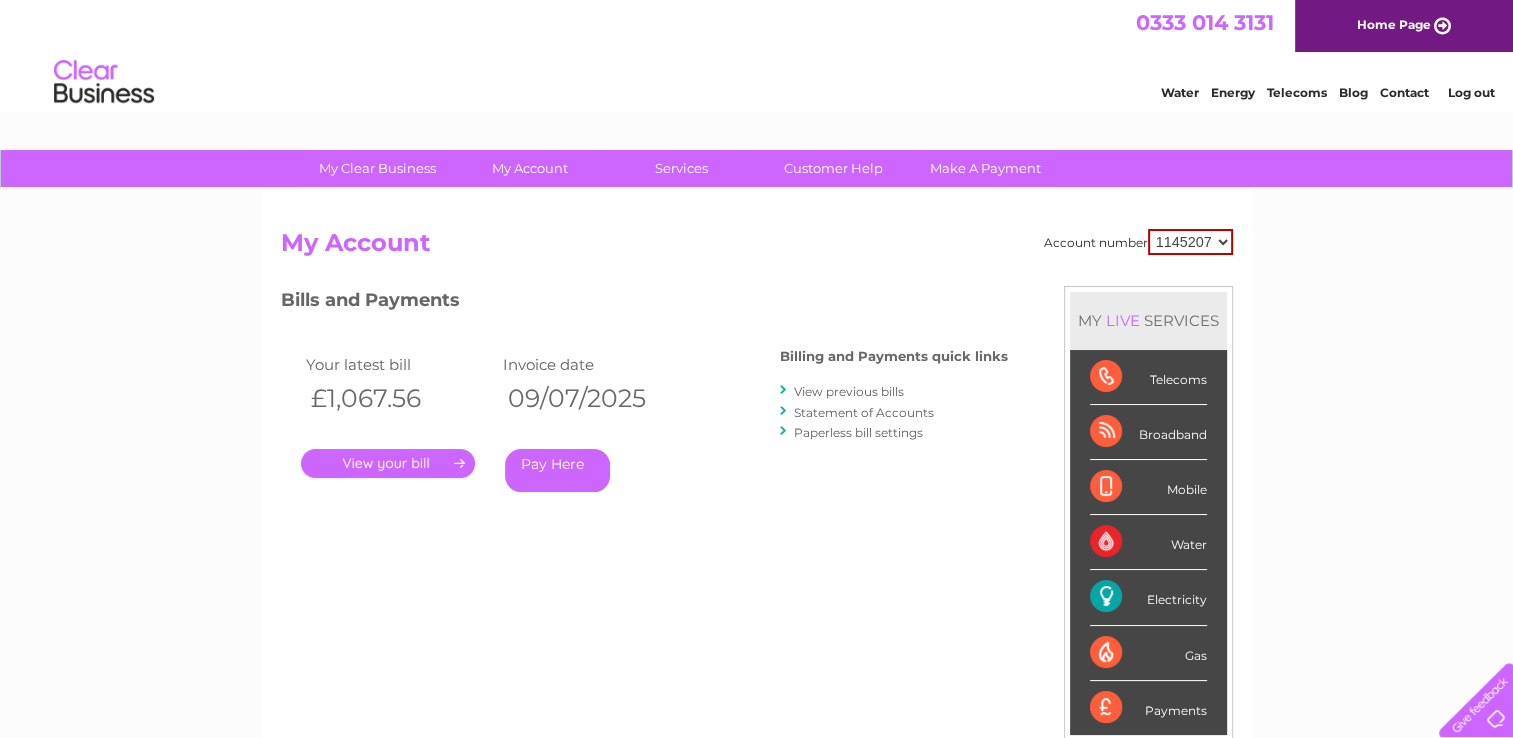 scroll, scrollTop: 0, scrollLeft: 0, axis: both 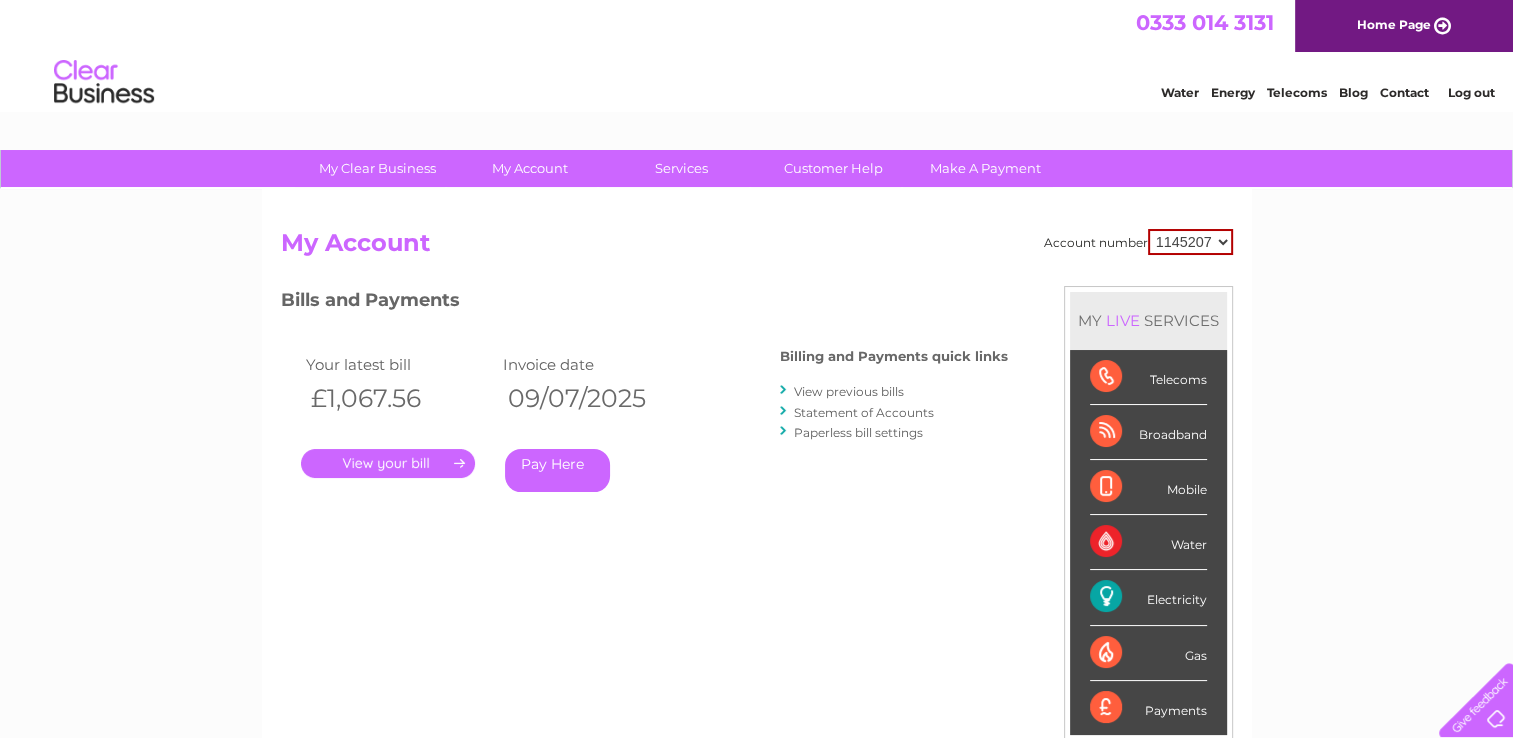 click on "View previous bills" at bounding box center (849, 391) 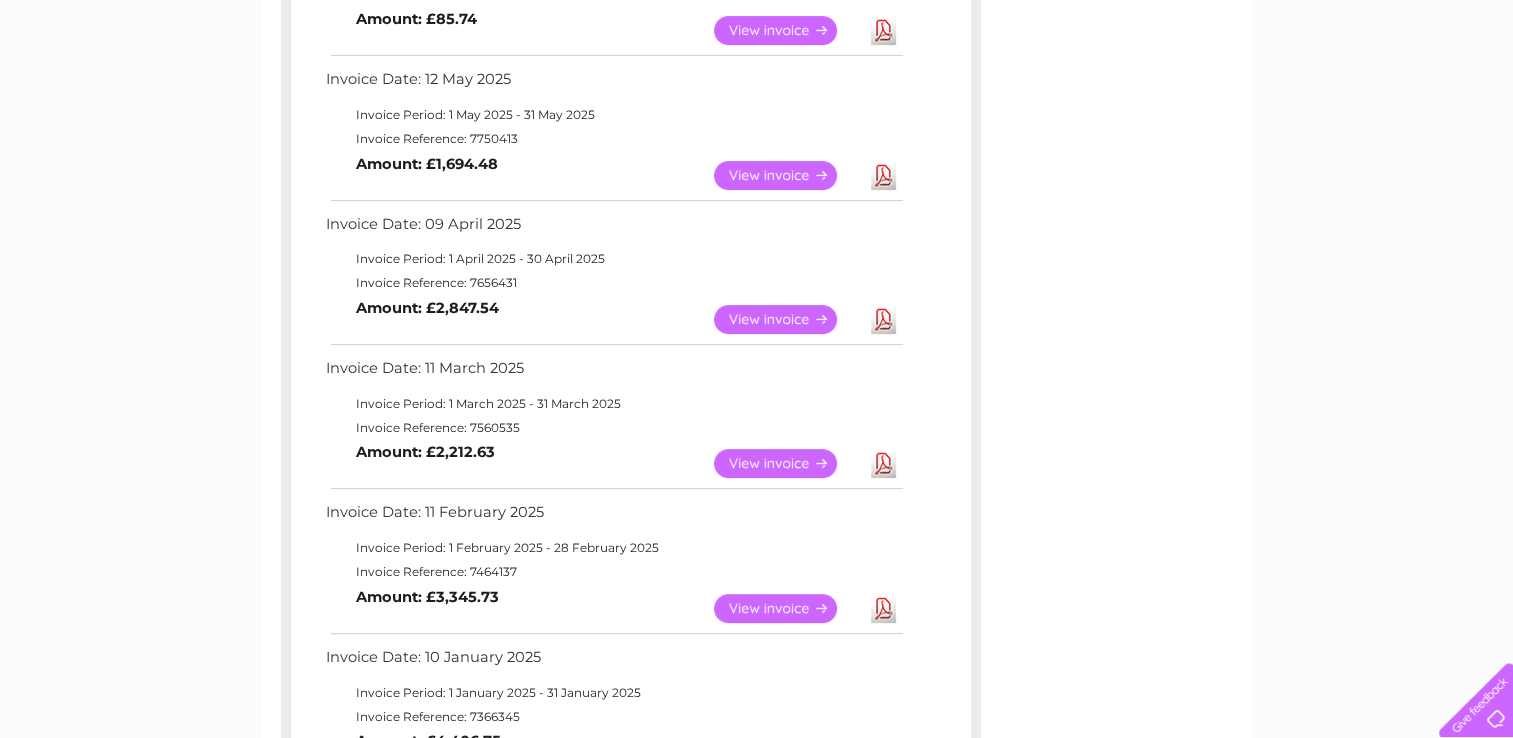 scroll, scrollTop: 600, scrollLeft: 0, axis: vertical 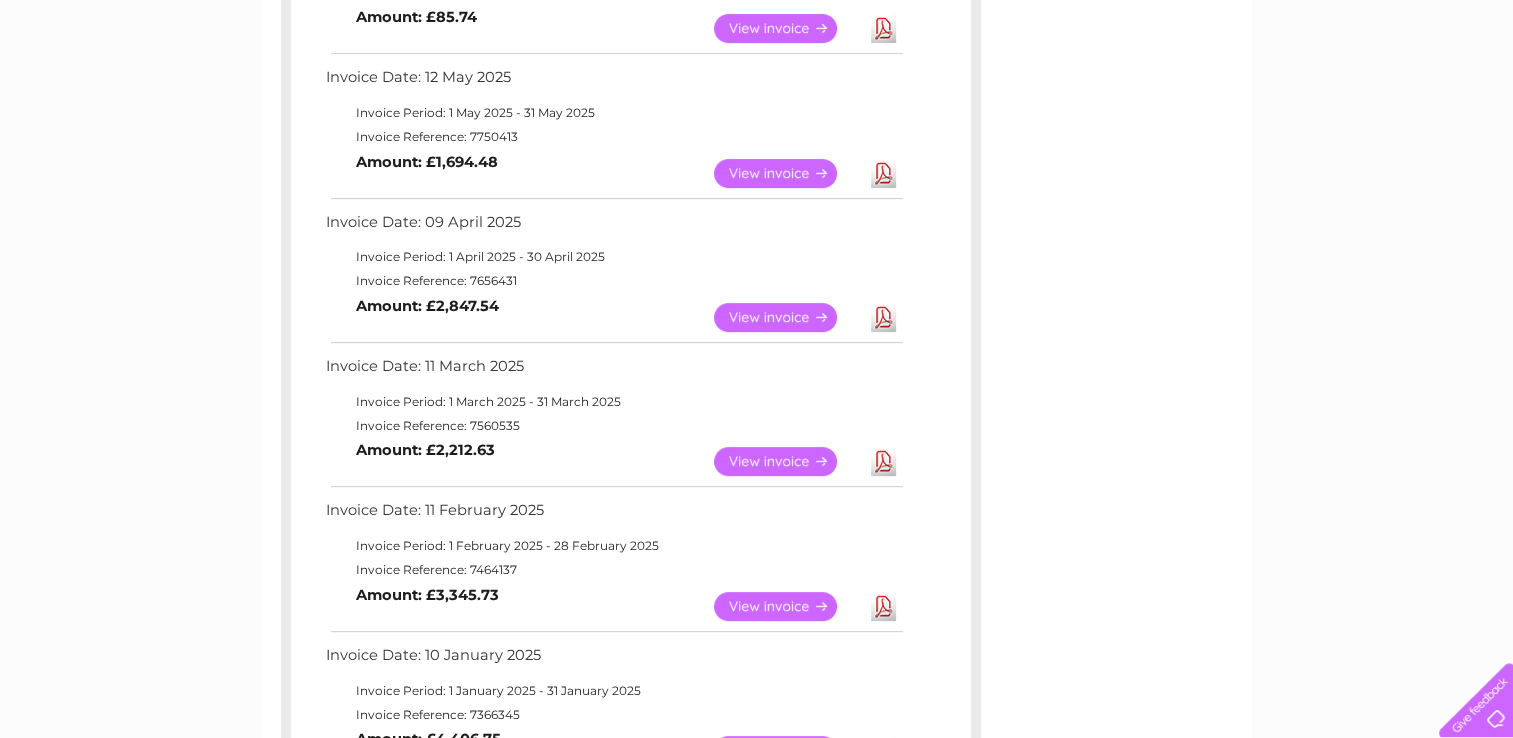 click on "View" at bounding box center [787, 317] 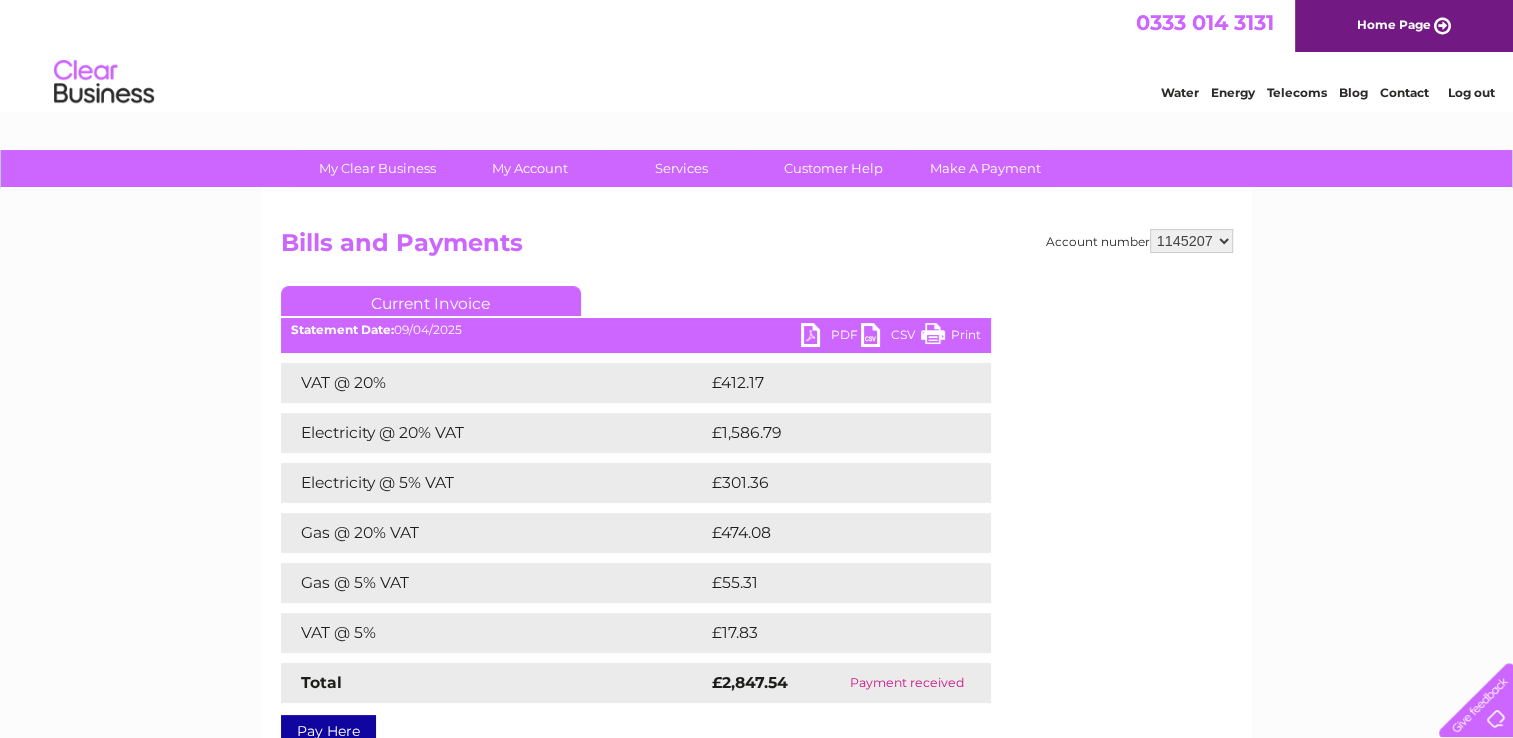 scroll, scrollTop: 0, scrollLeft: 0, axis: both 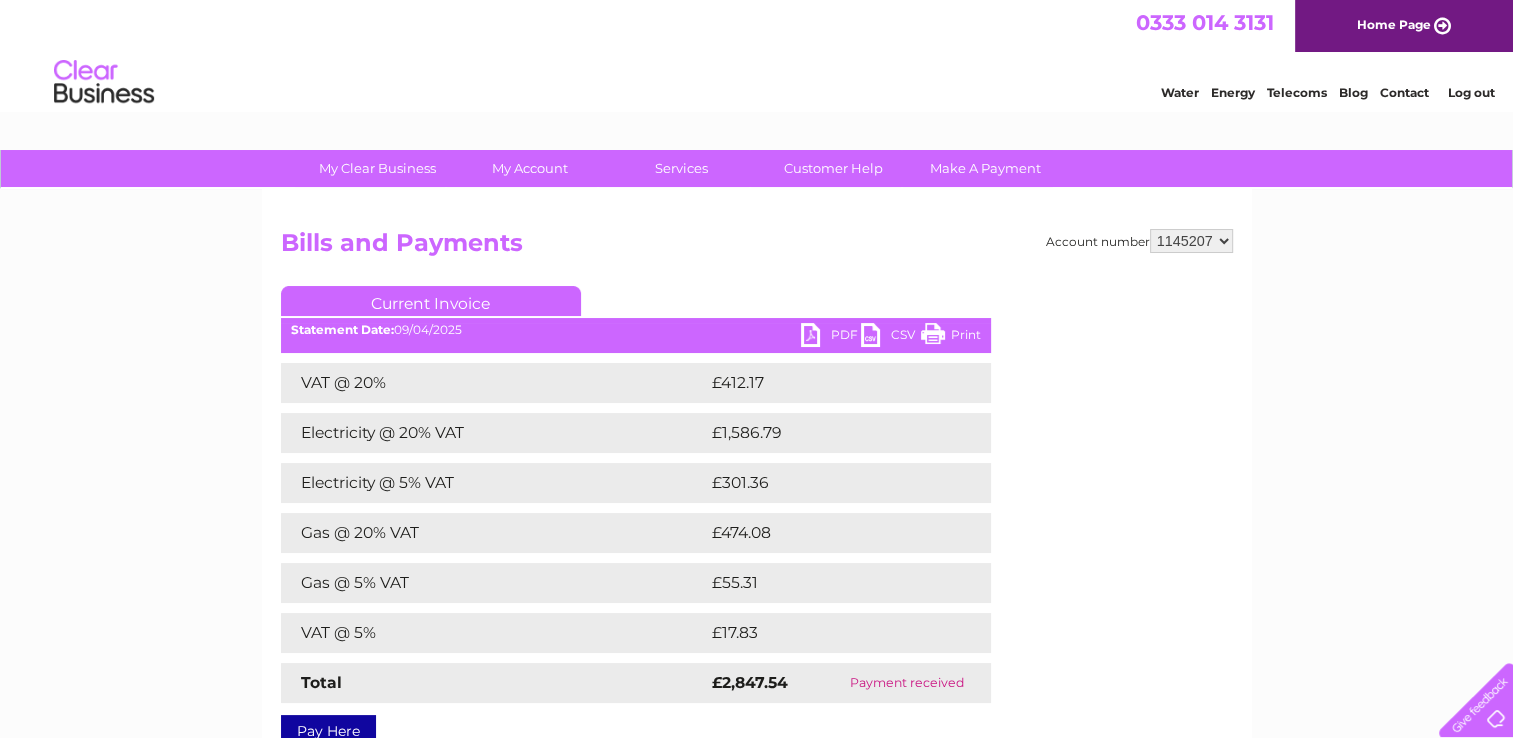 click on "PDF" at bounding box center (831, 337) 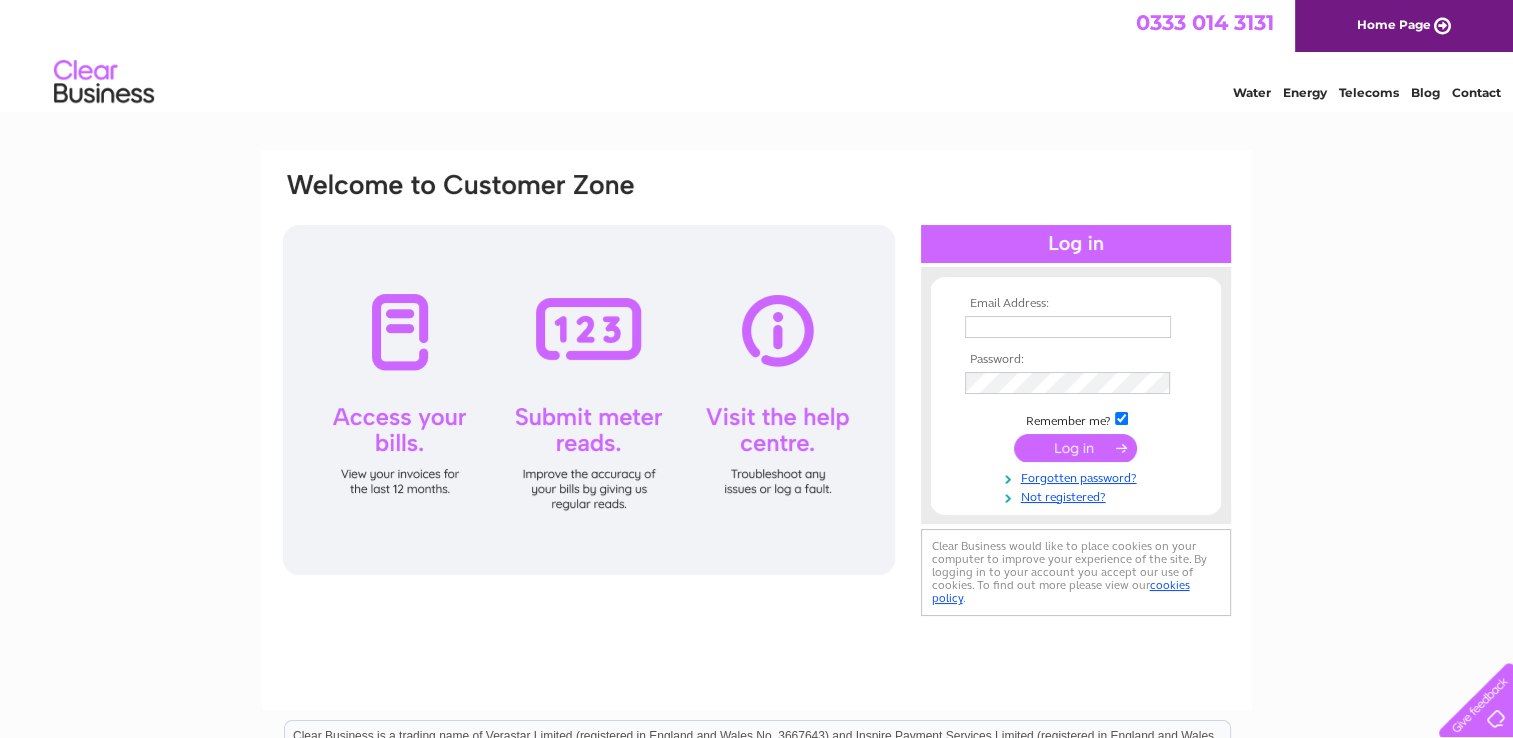 scroll, scrollTop: 0, scrollLeft: 0, axis: both 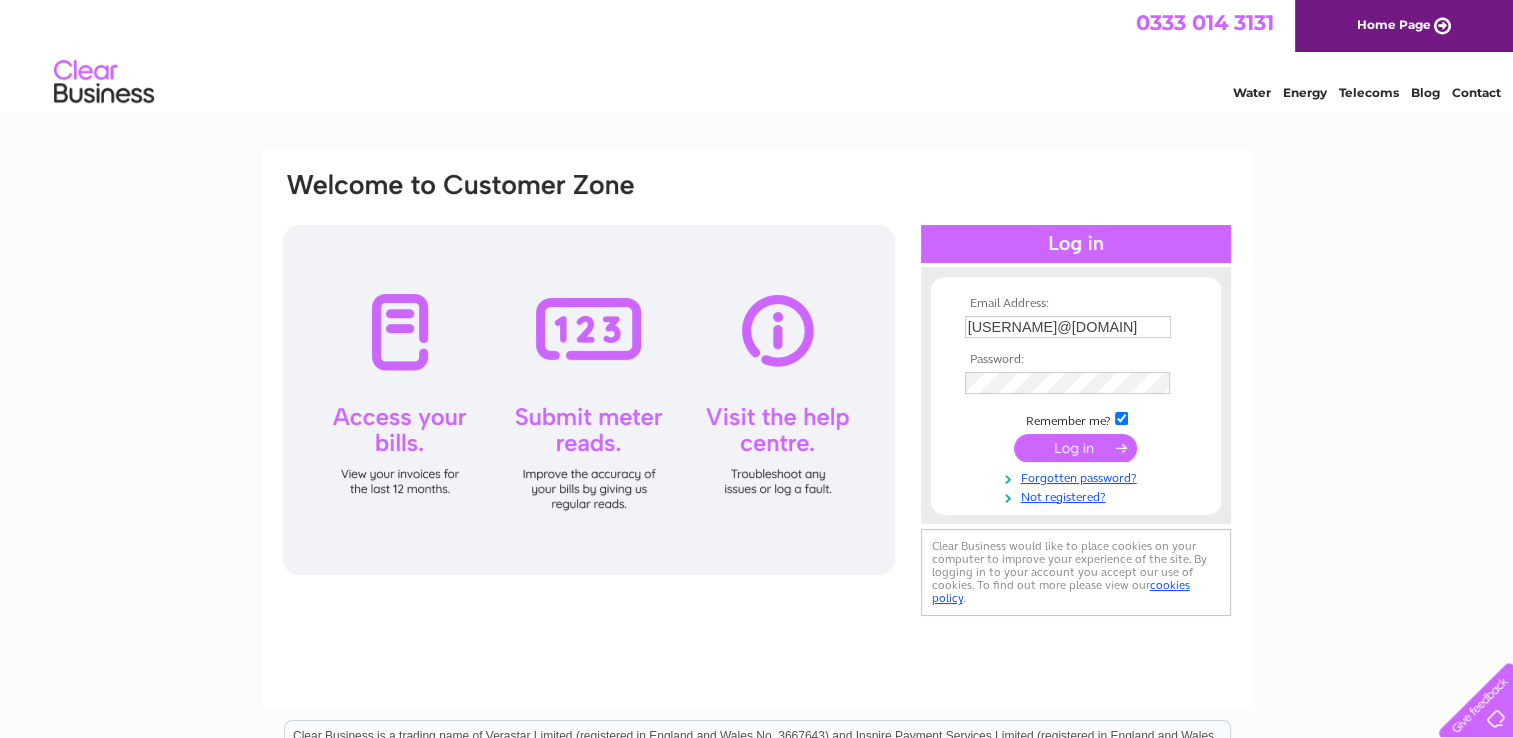 click at bounding box center [1075, 448] 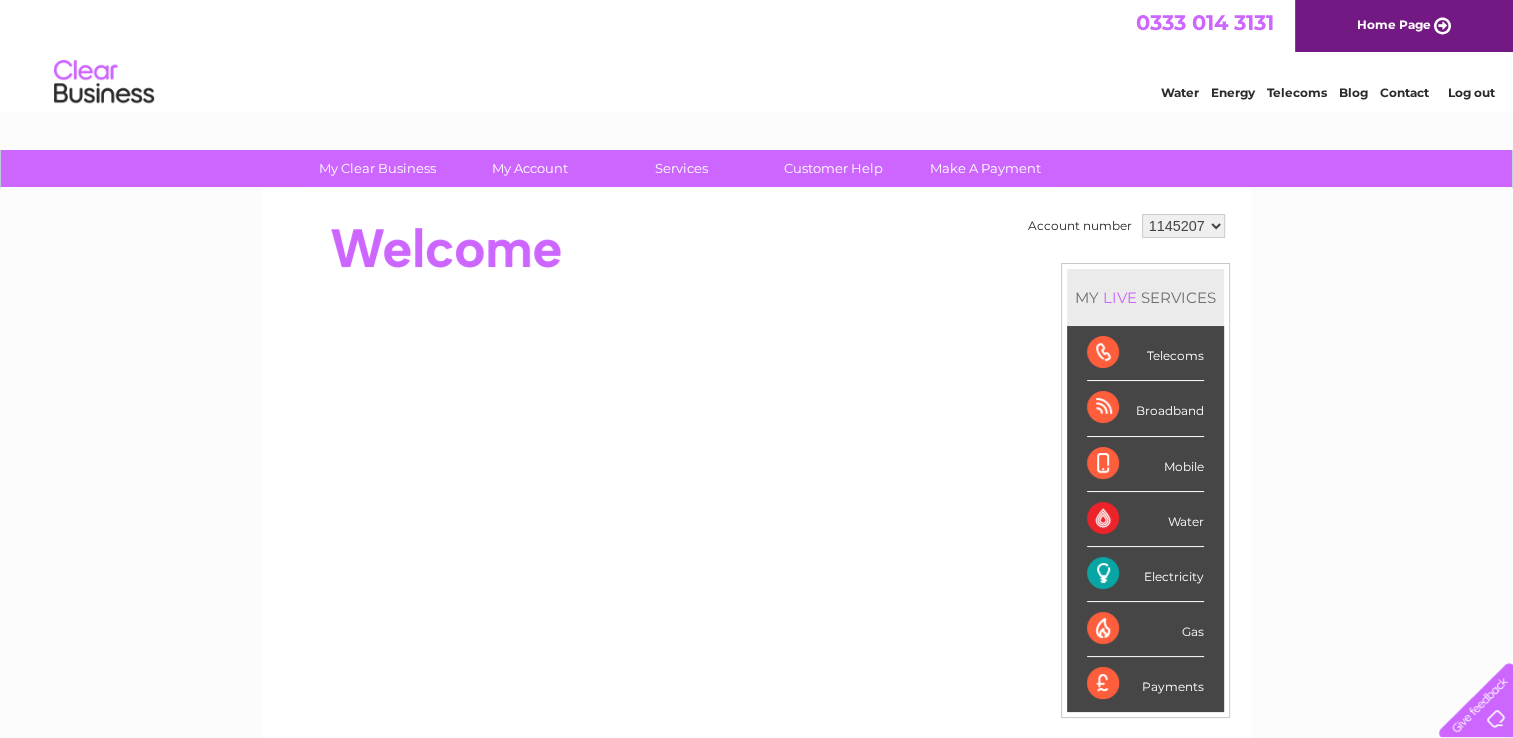 scroll, scrollTop: 0, scrollLeft: 0, axis: both 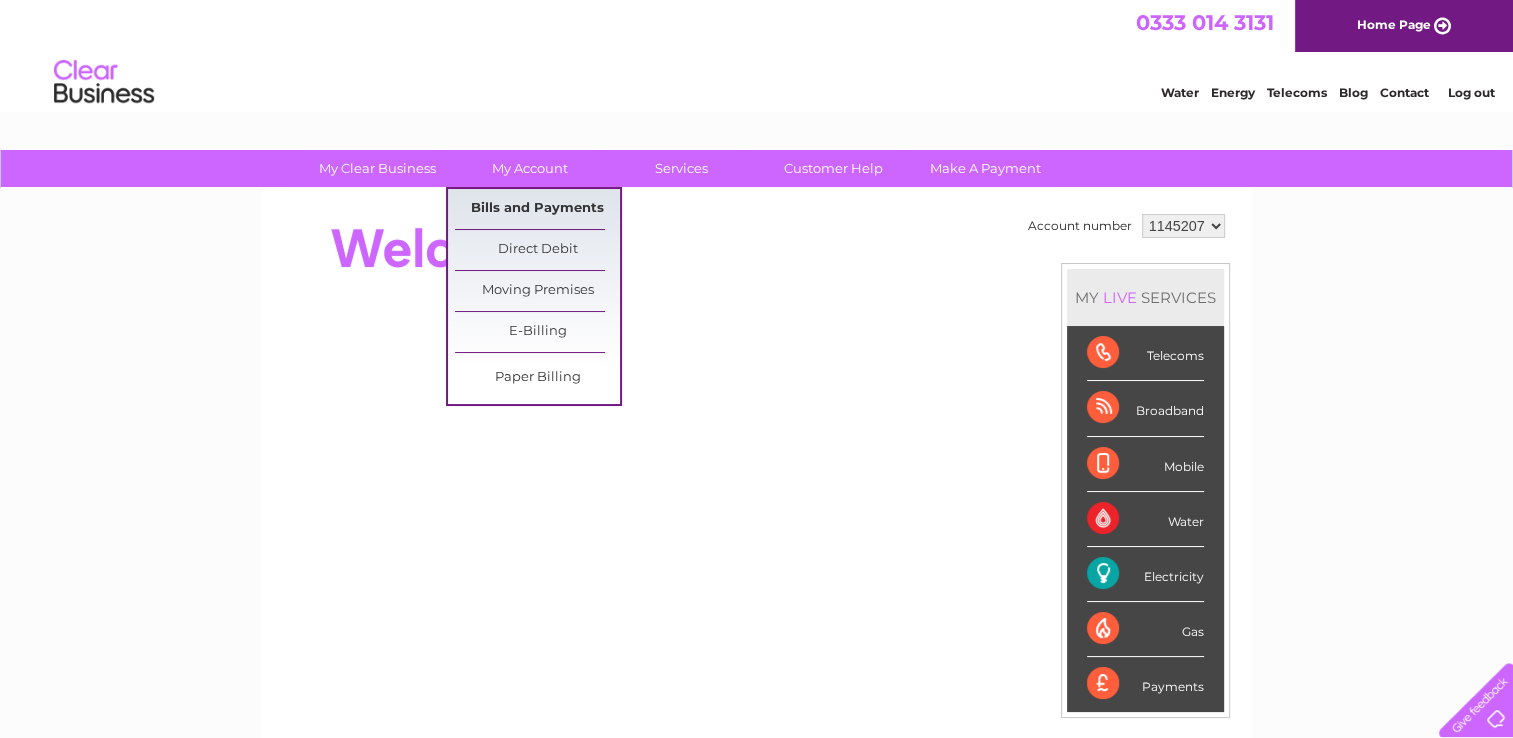 click on "Bills and Payments" at bounding box center (537, 209) 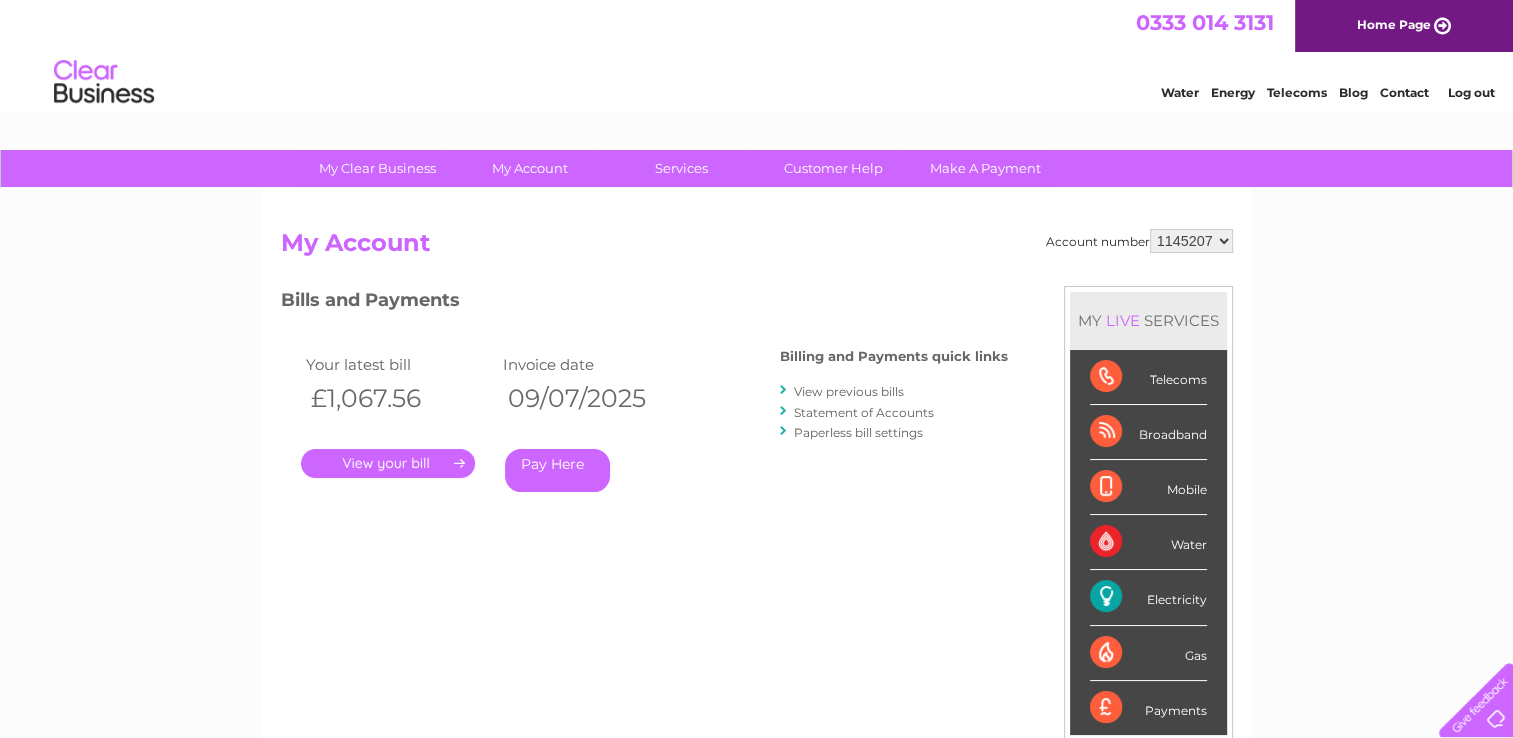 scroll, scrollTop: 0, scrollLeft: 0, axis: both 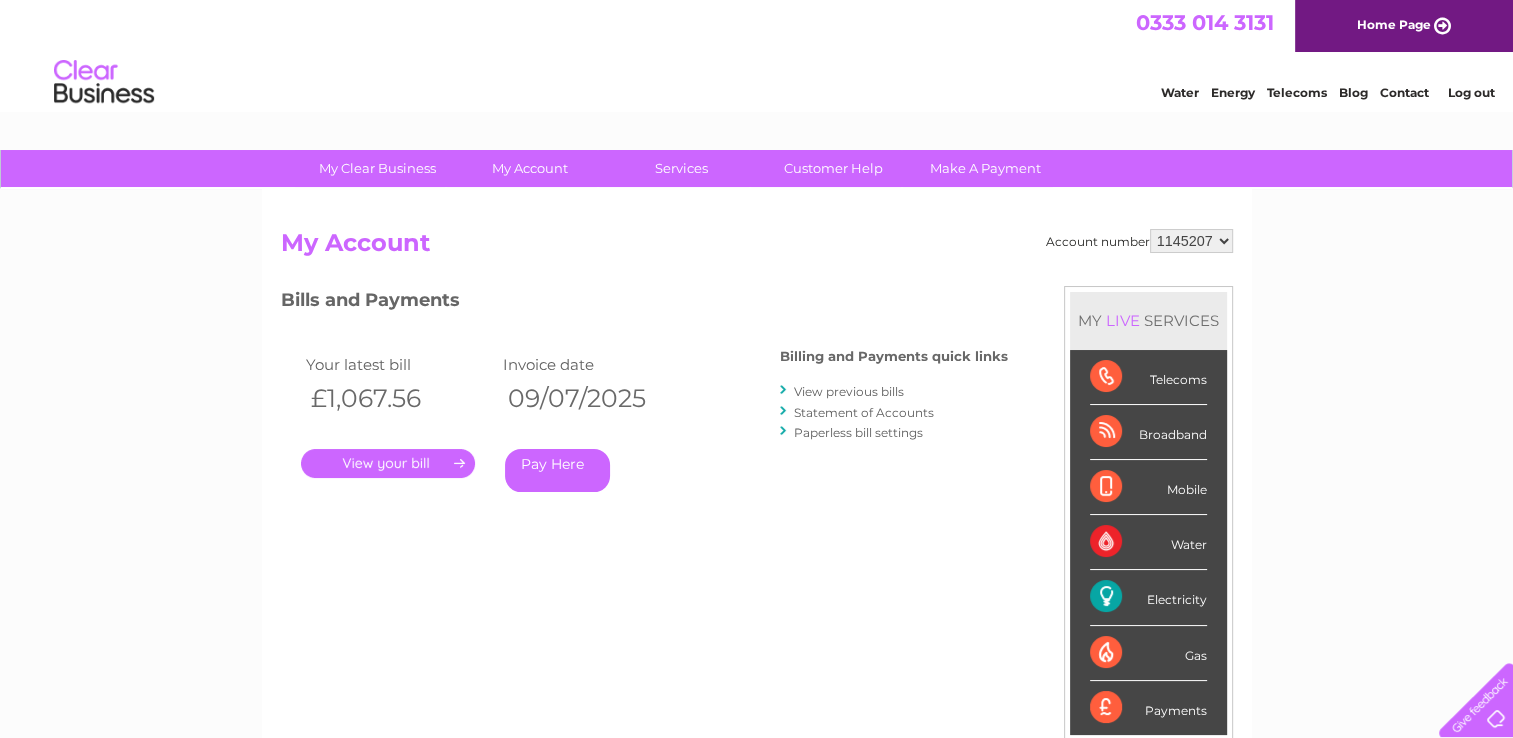 click on "View previous bills" at bounding box center [849, 391] 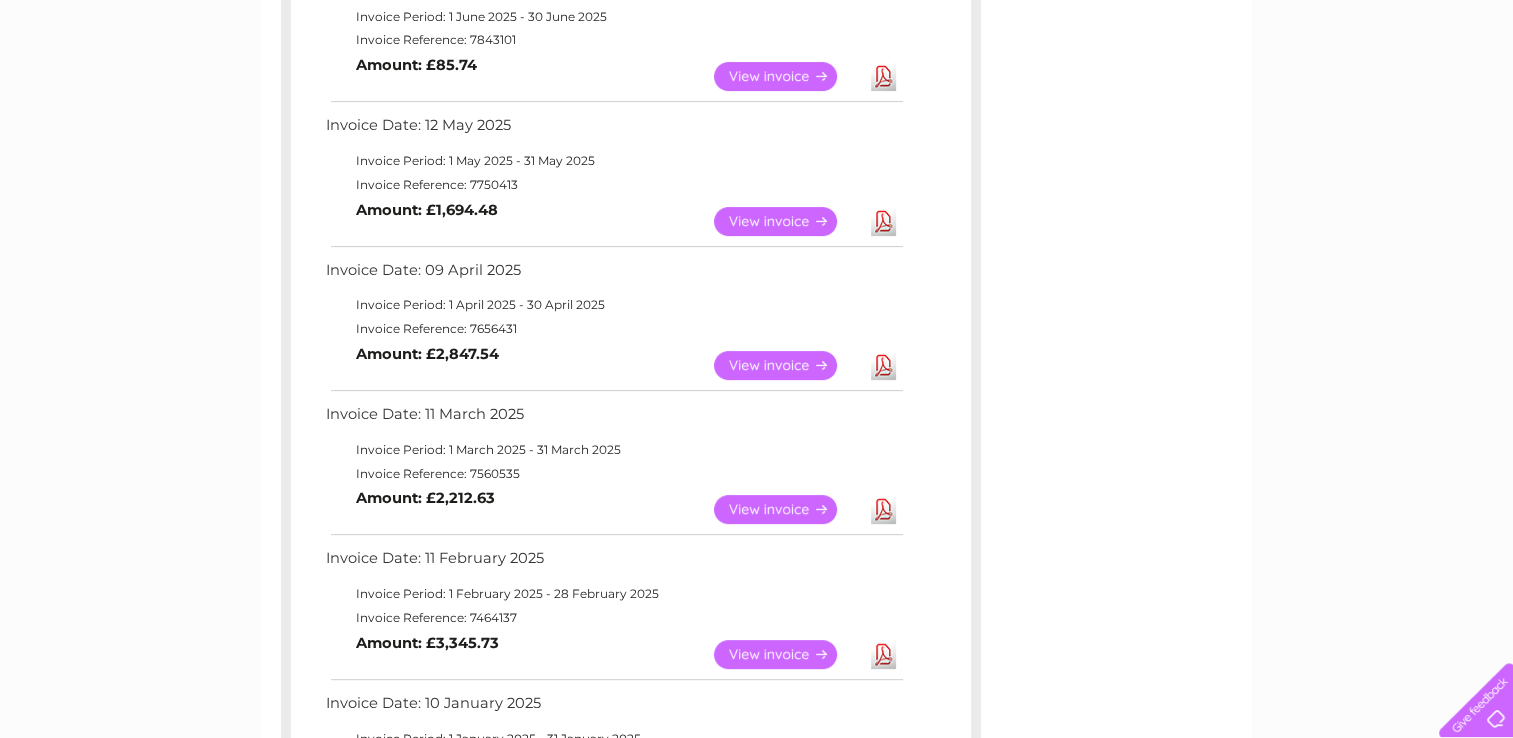 scroll, scrollTop: 600, scrollLeft: 0, axis: vertical 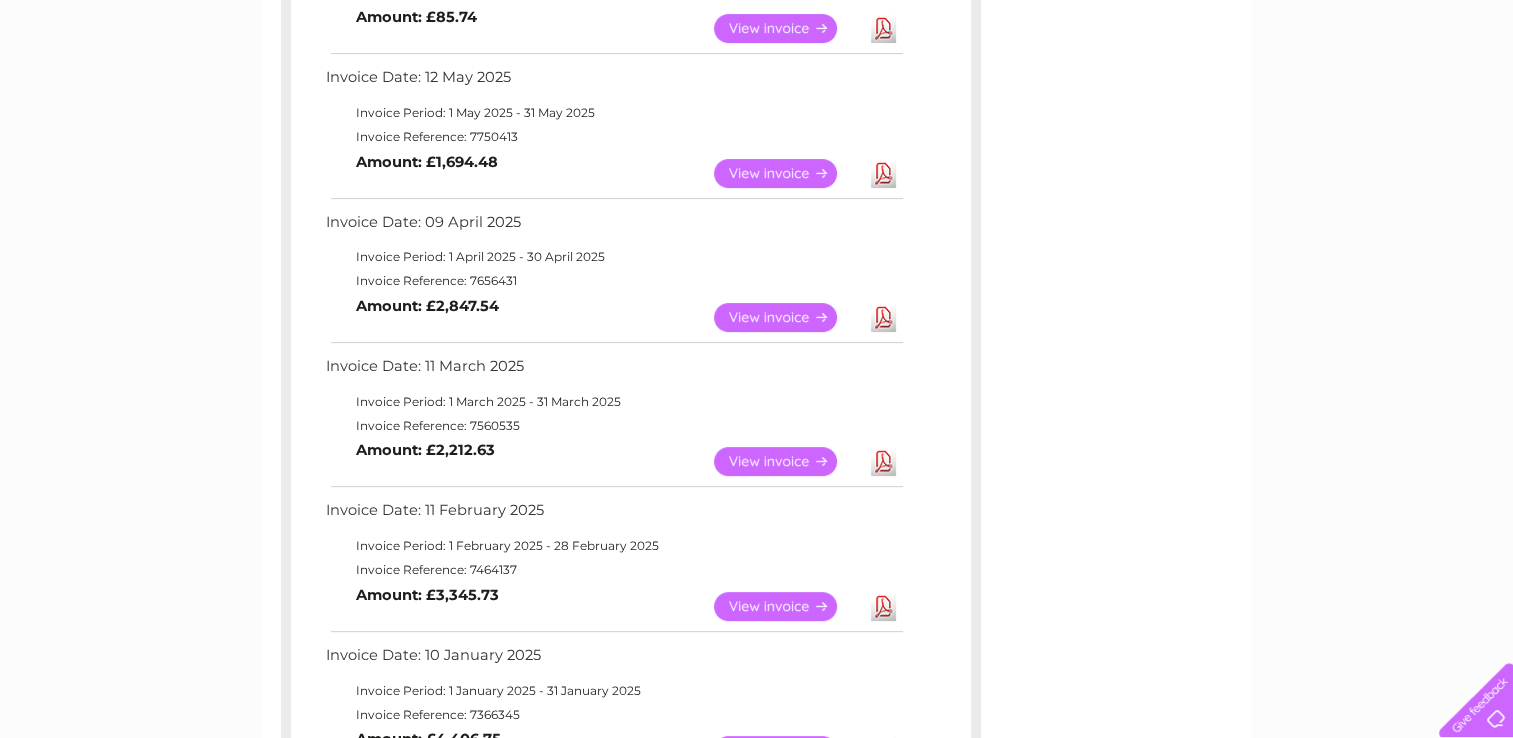 click on "View" at bounding box center [787, 461] 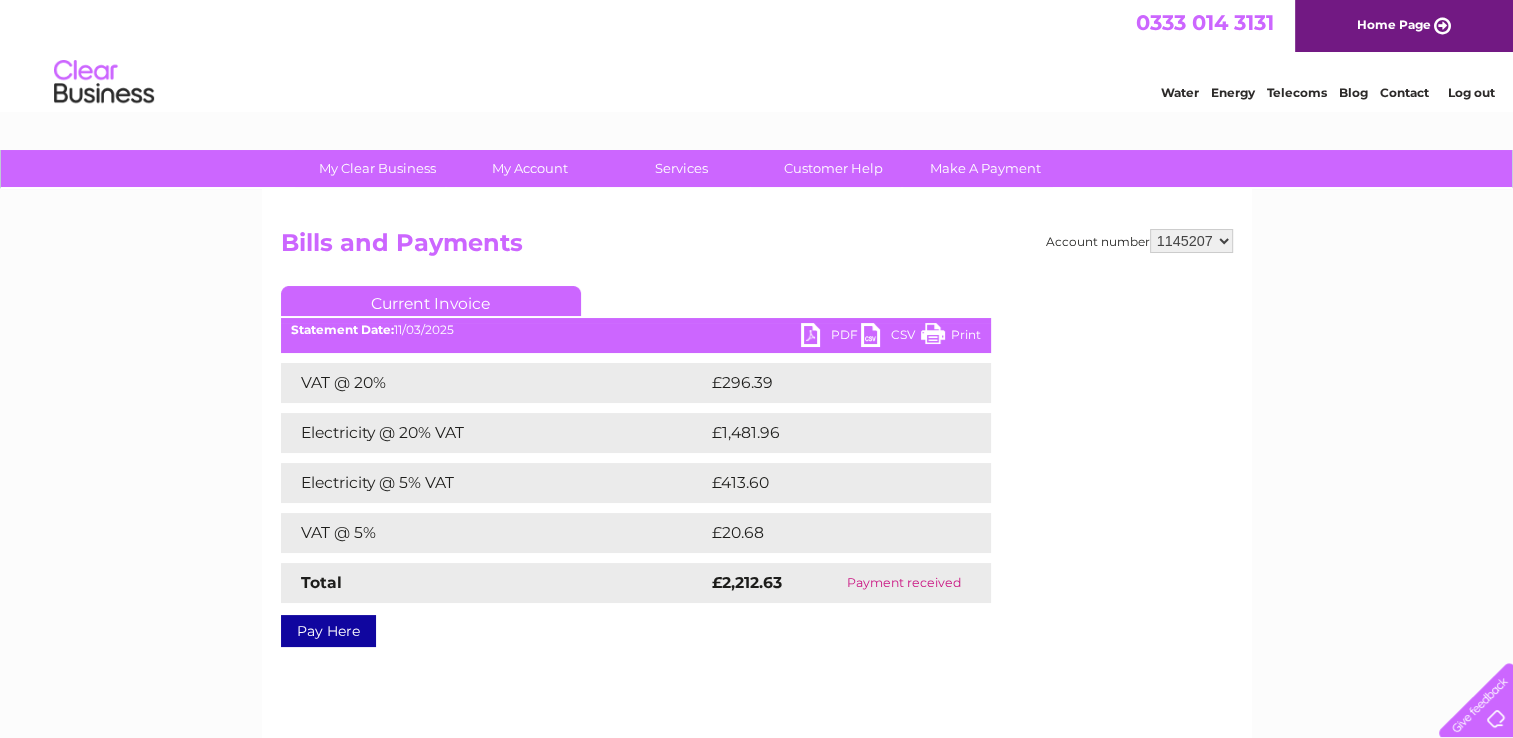 scroll, scrollTop: 0, scrollLeft: 0, axis: both 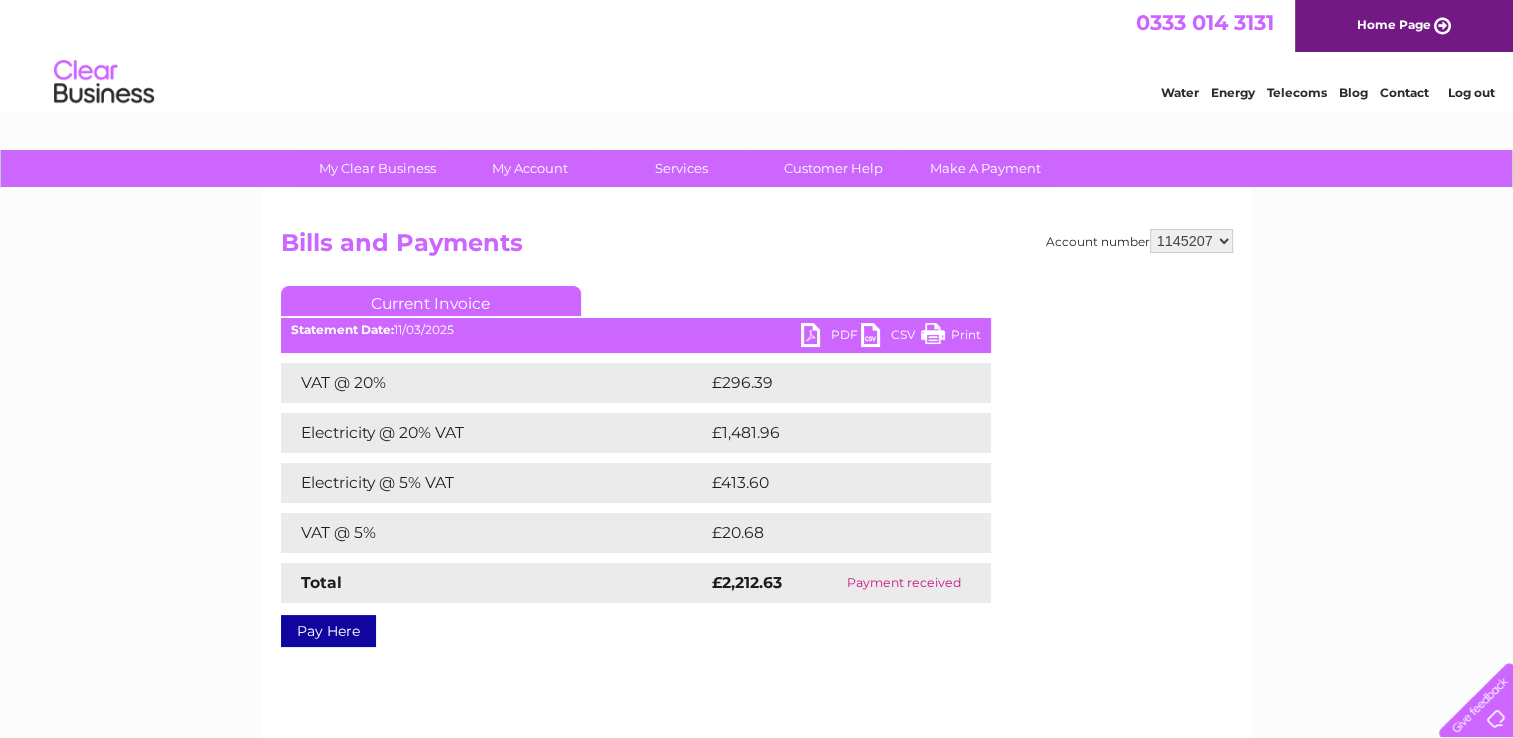 click on "PDF" at bounding box center (831, 337) 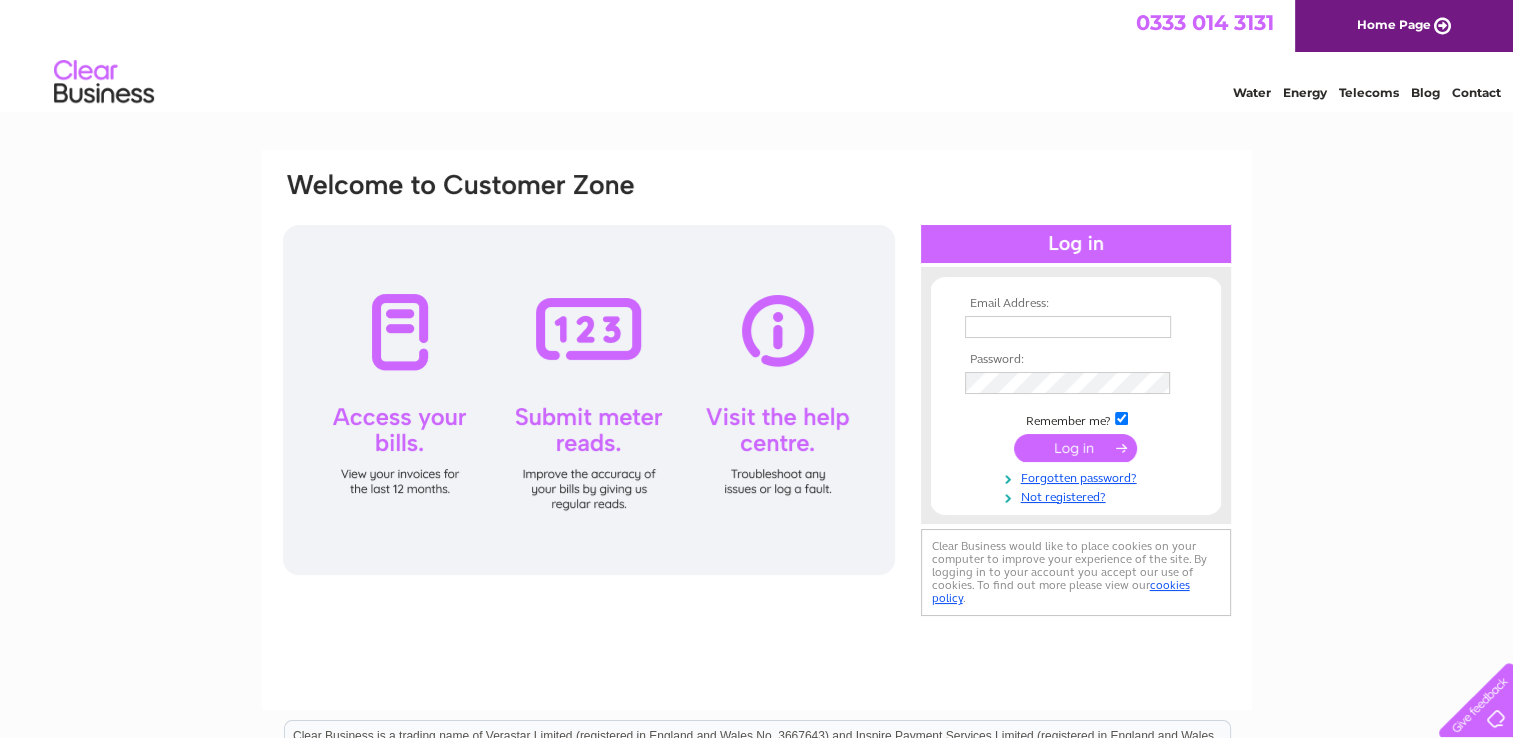 scroll, scrollTop: 0, scrollLeft: 0, axis: both 